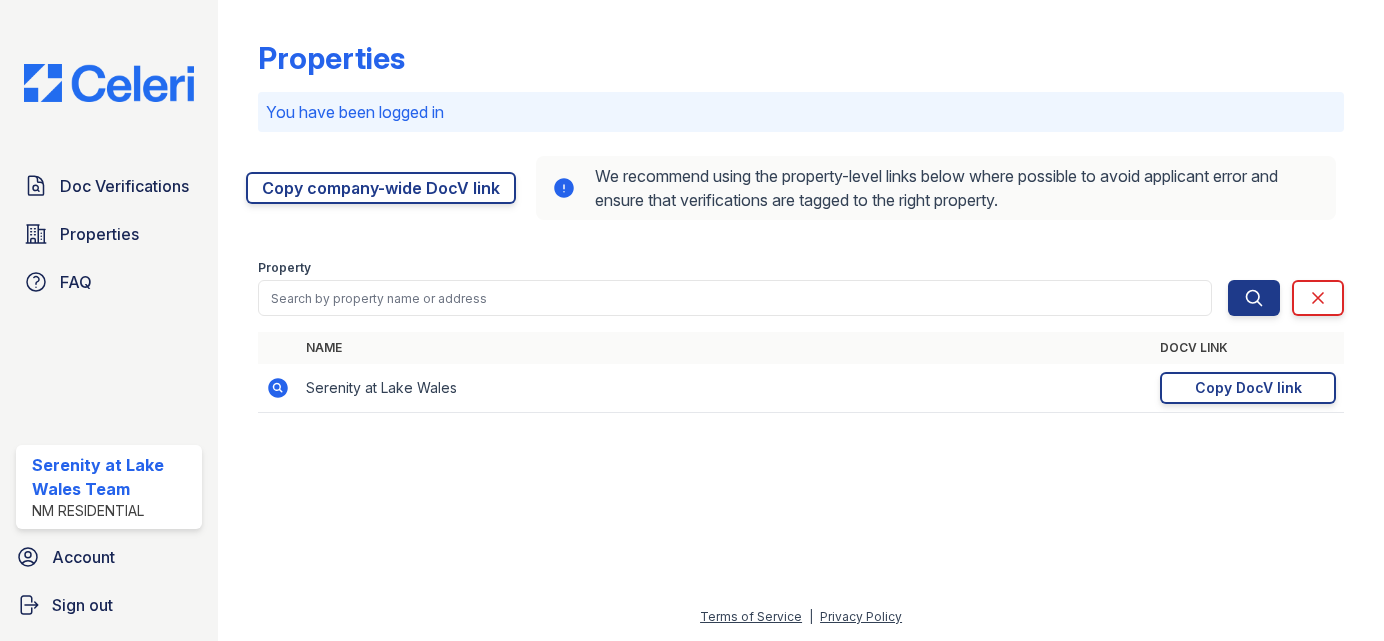 scroll, scrollTop: 0, scrollLeft: 0, axis: both 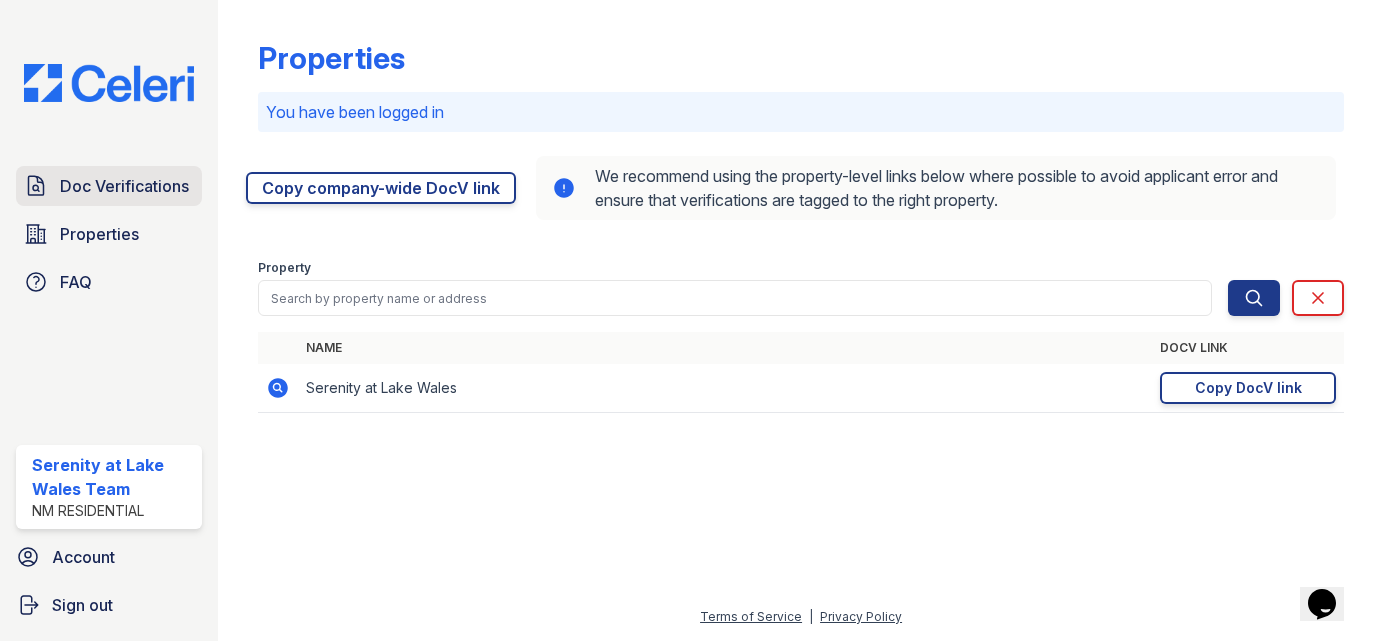 click on "Doc Verifications" at bounding box center (124, 186) 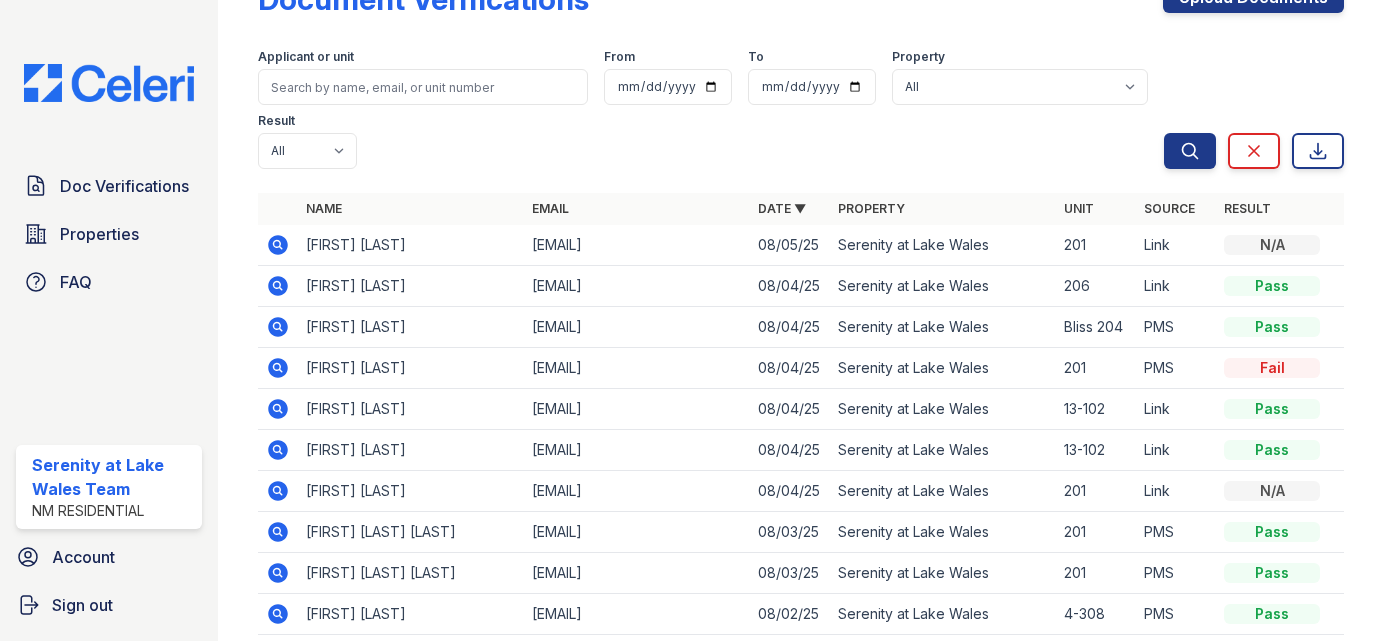 scroll, scrollTop: 60, scrollLeft: 0, axis: vertical 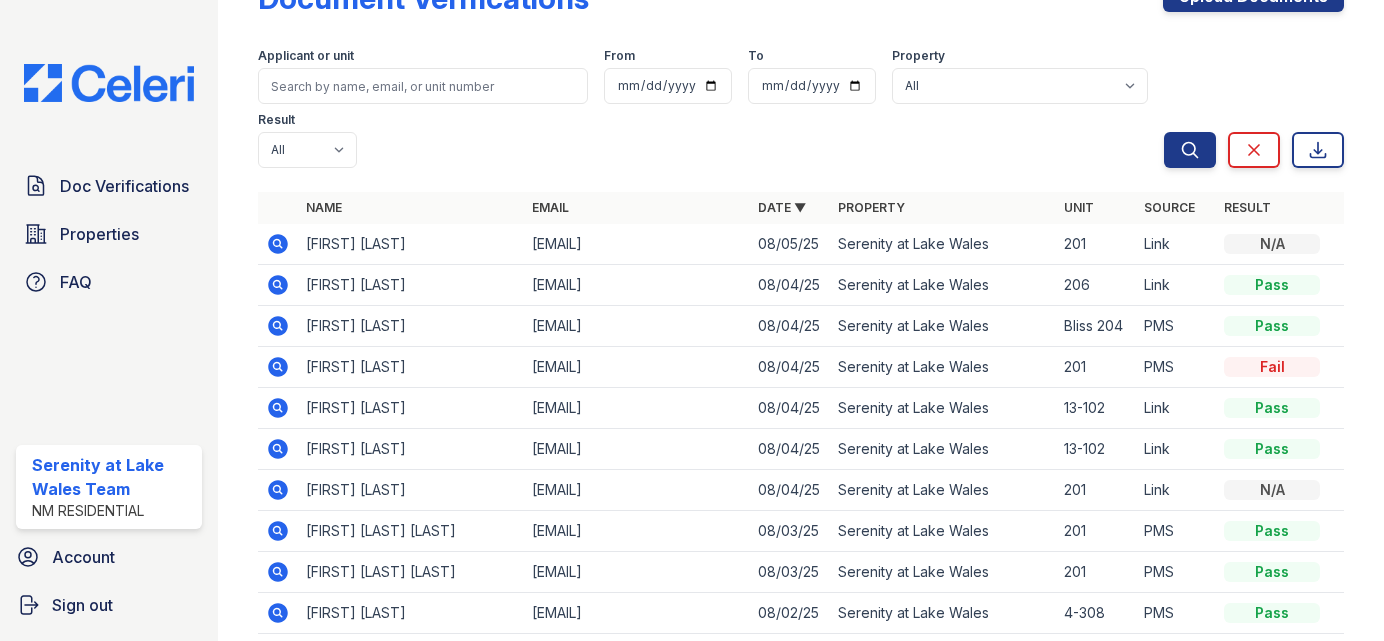 click 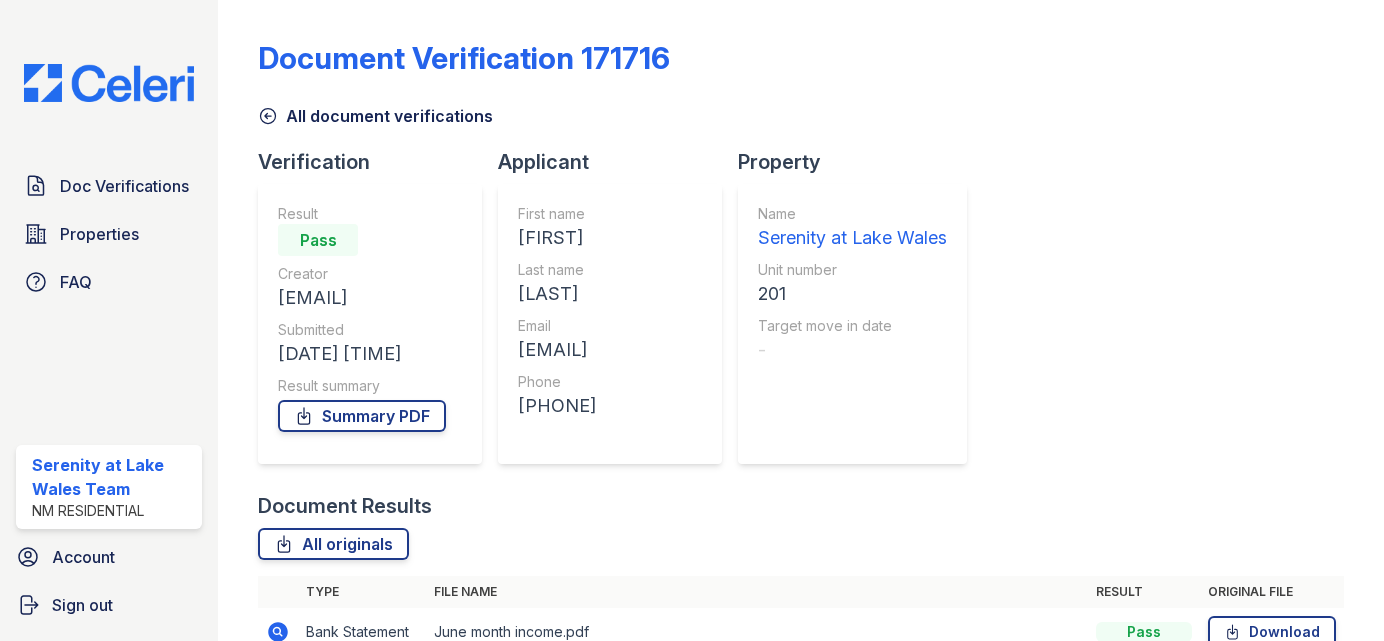 scroll, scrollTop: 0, scrollLeft: 0, axis: both 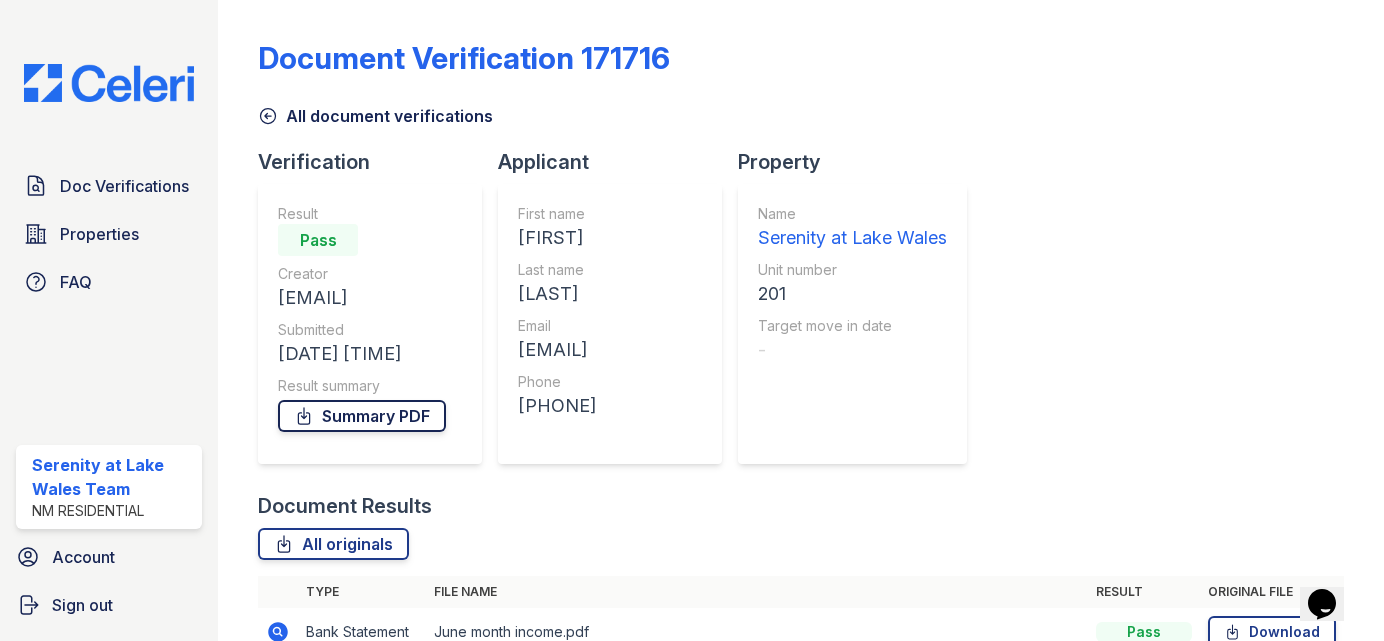 click on "Summary PDF" at bounding box center [362, 416] 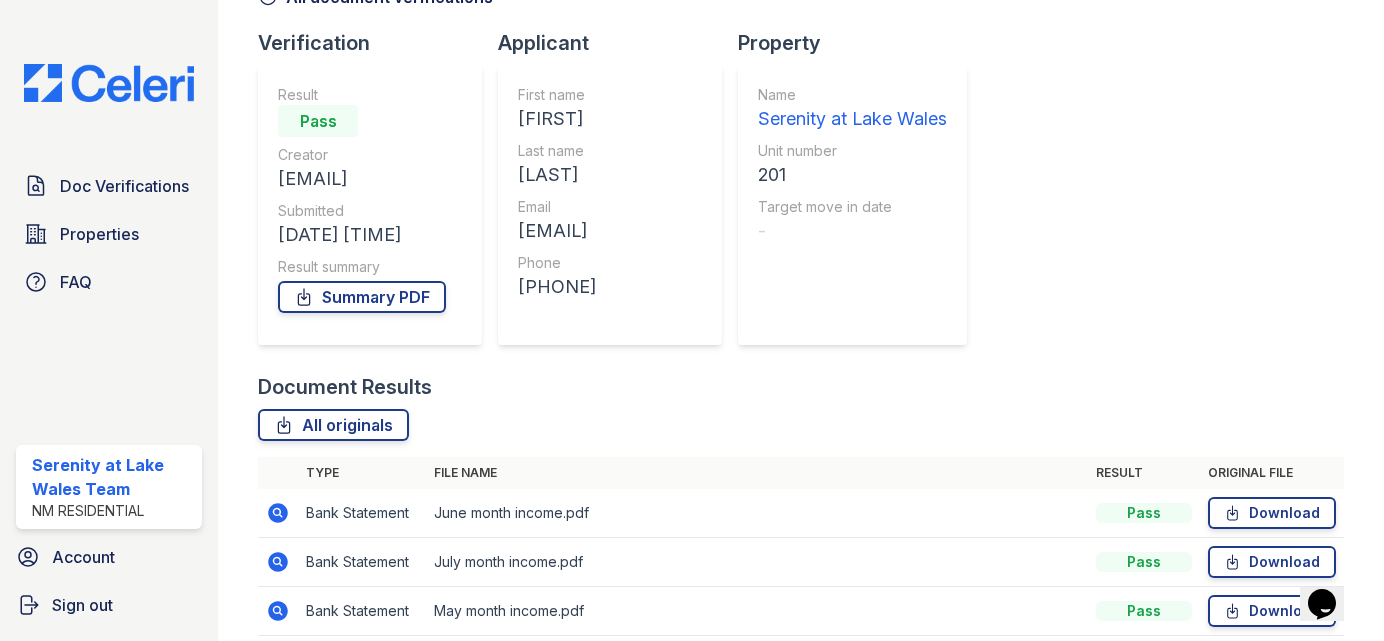 scroll, scrollTop: 0, scrollLeft: 0, axis: both 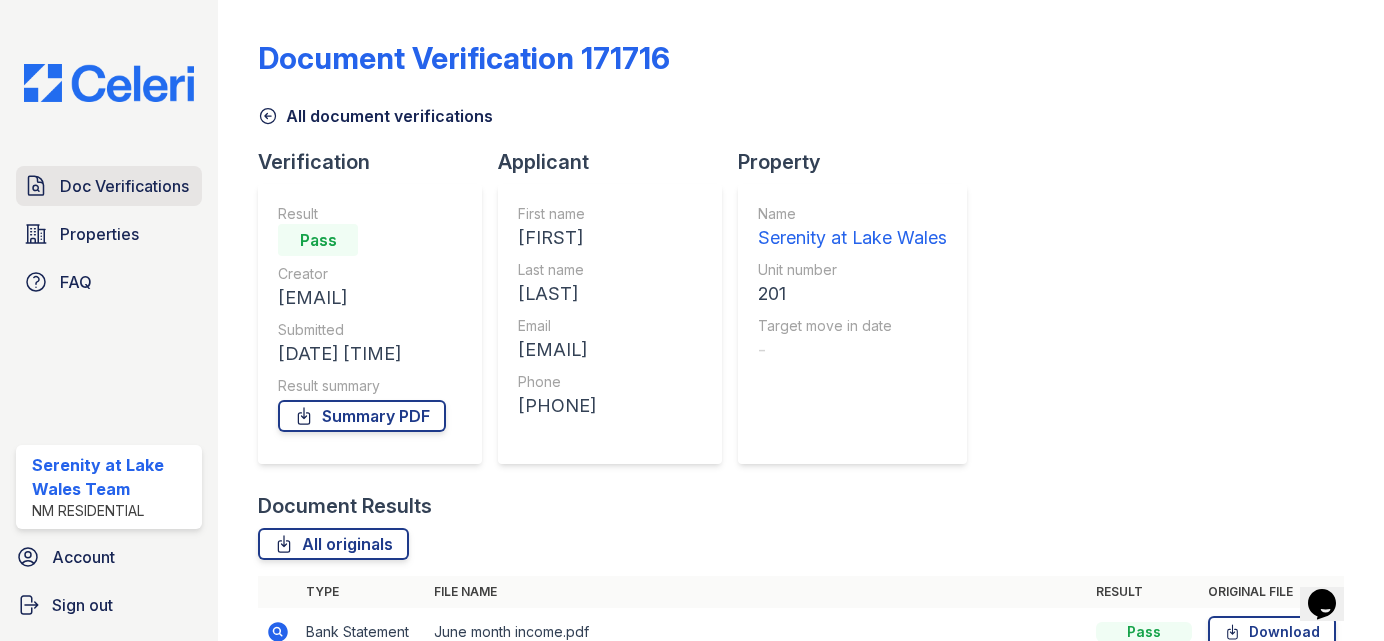 click on "Doc Verifications" at bounding box center [124, 186] 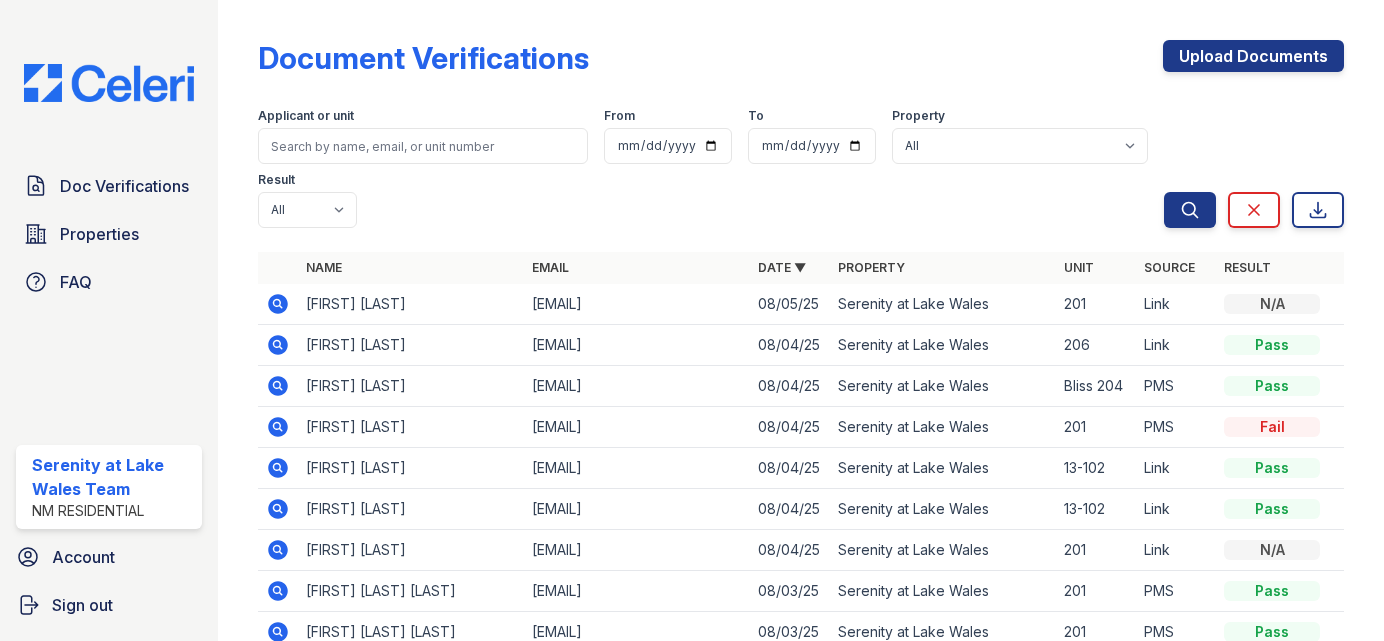 click on "Jesus Perez" at bounding box center (411, 304) 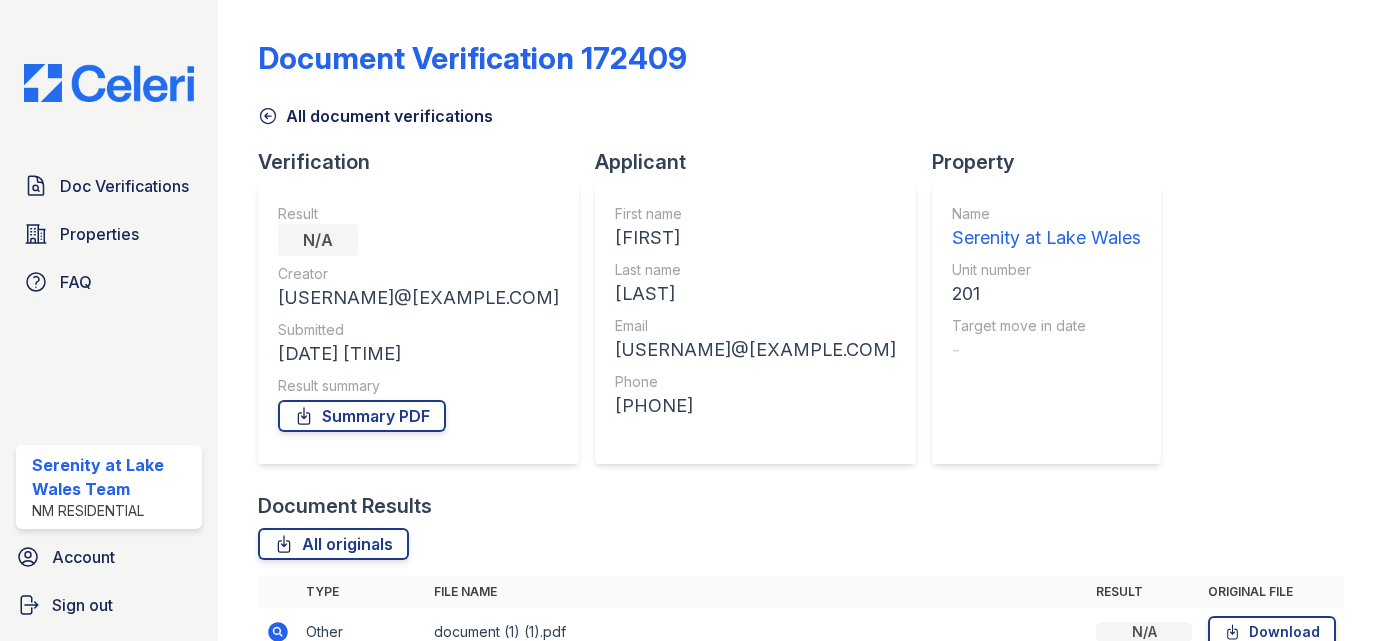 scroll, scrollTop: 0, scrollLeft: 0, axis: both 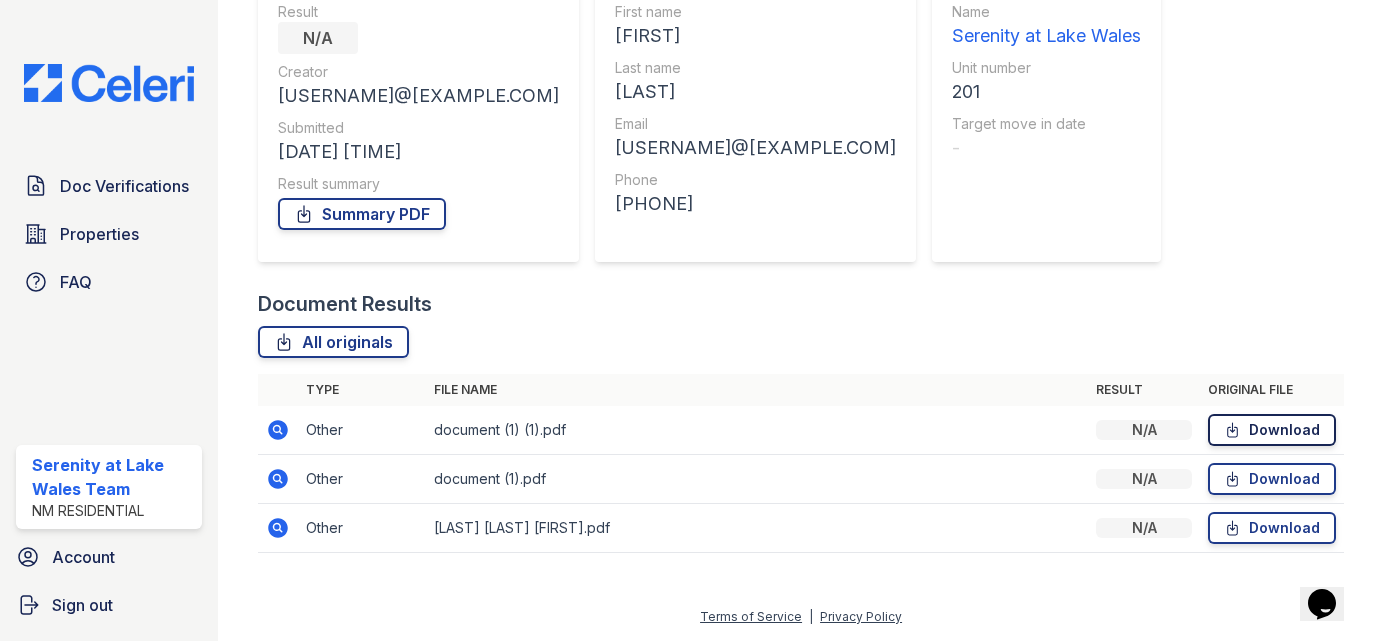 click on "Download" at bounding box center [1272, 430] 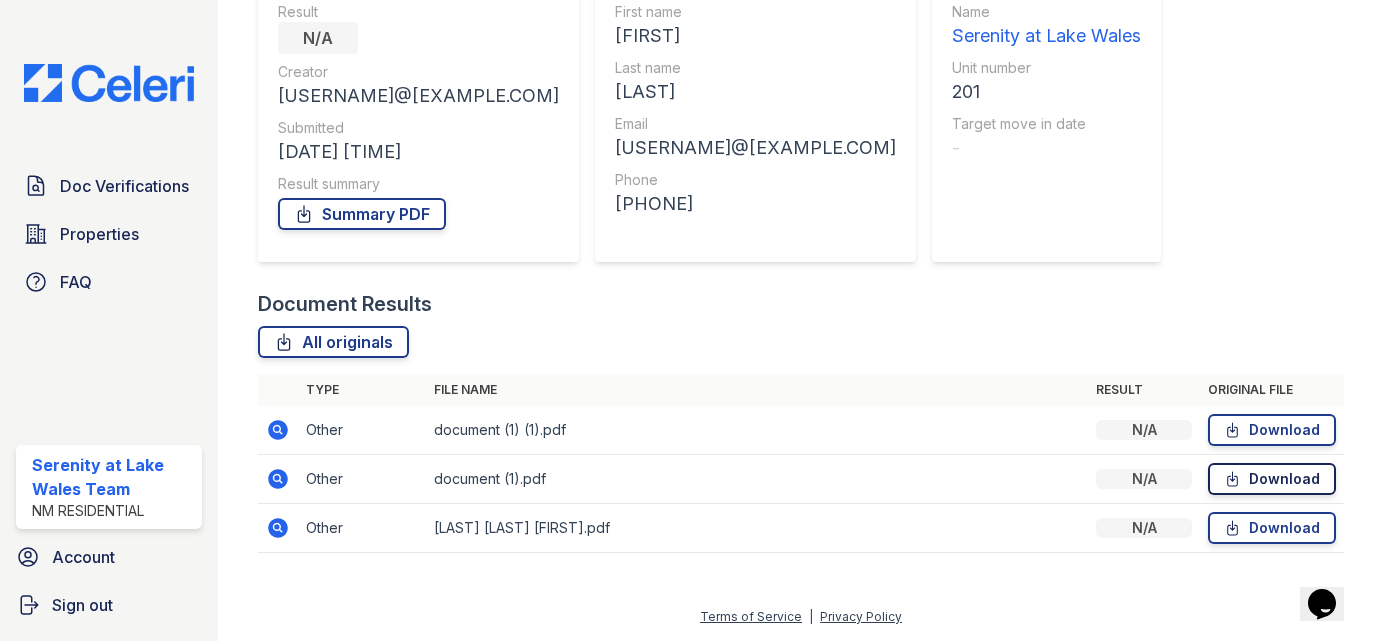 click 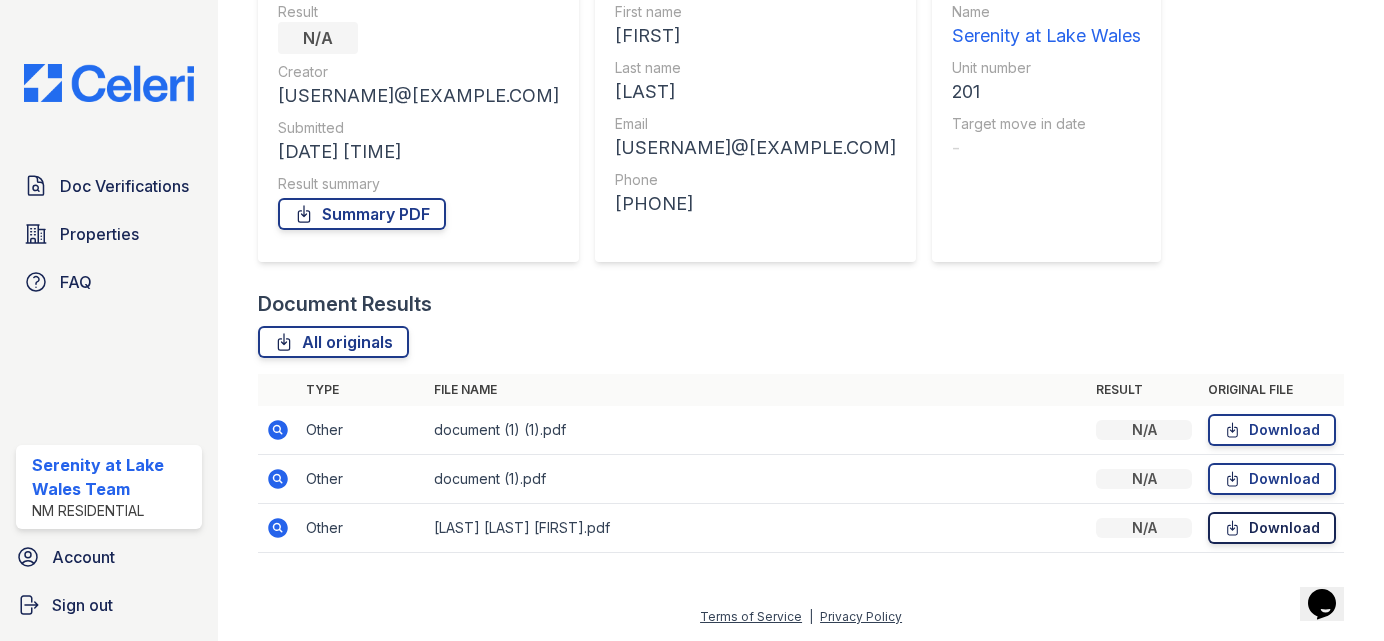 click on "Download" at bounding box center (1272, 528) 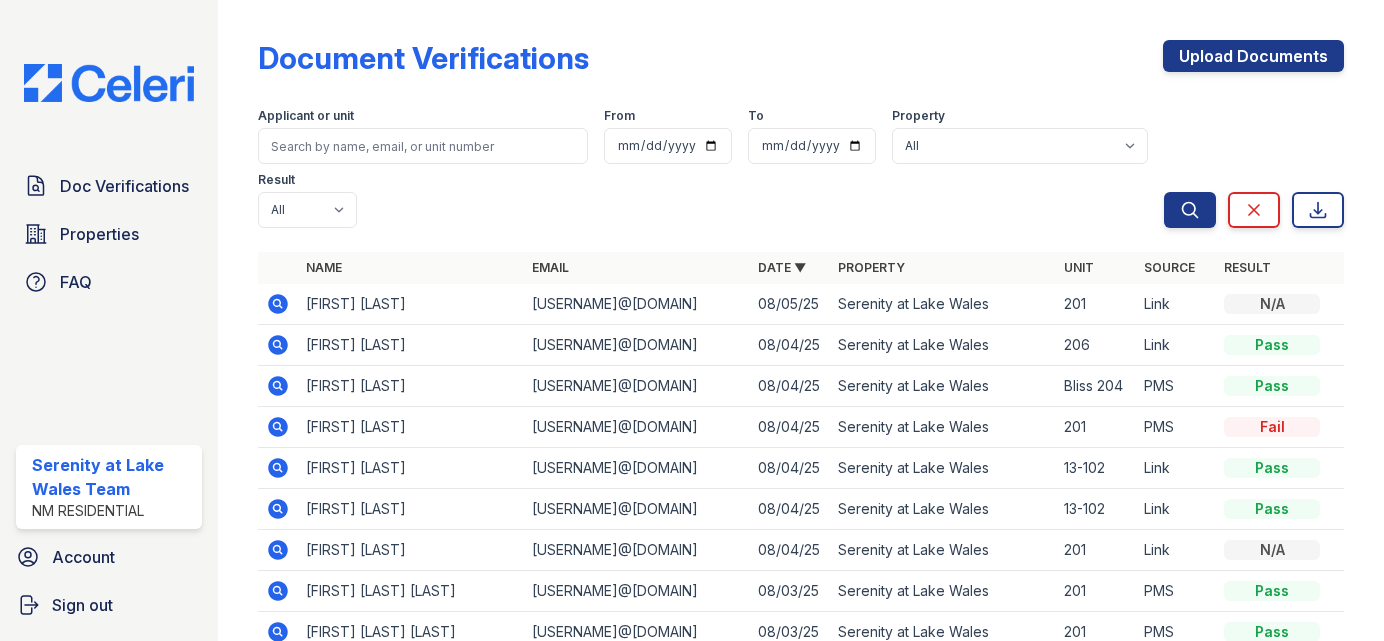 scroll, scrollTop: 0, scrollLeft: 0, axis: both 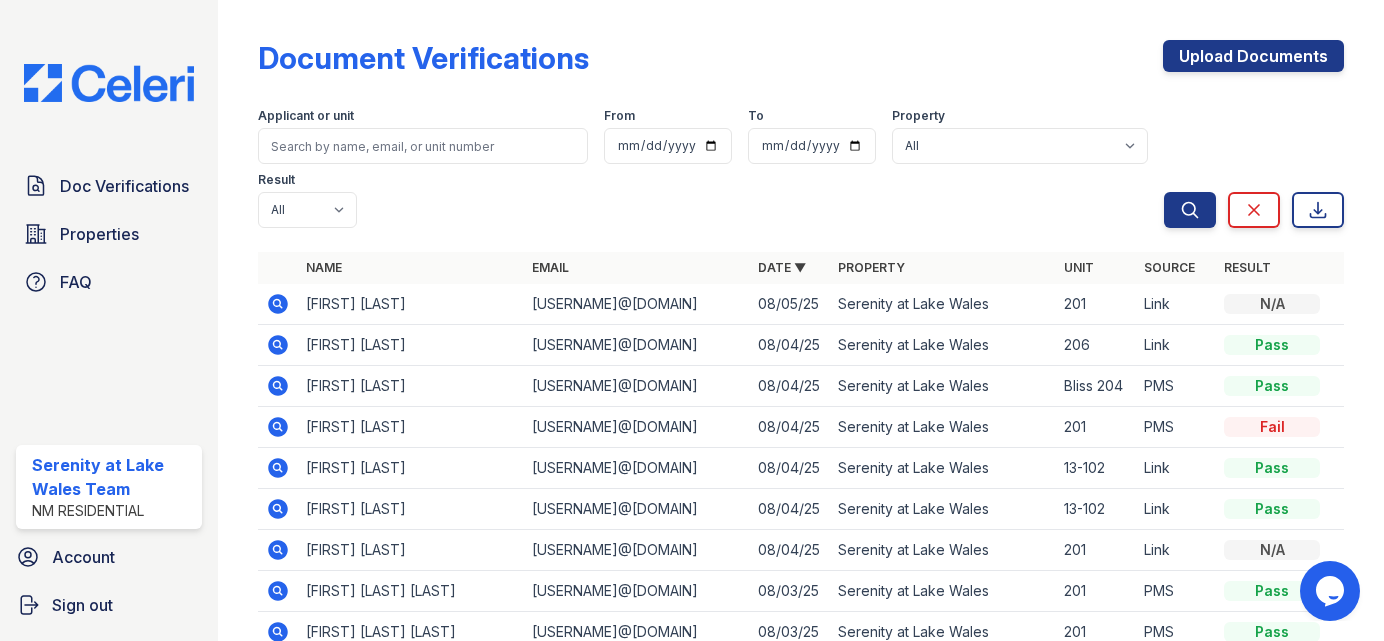 click 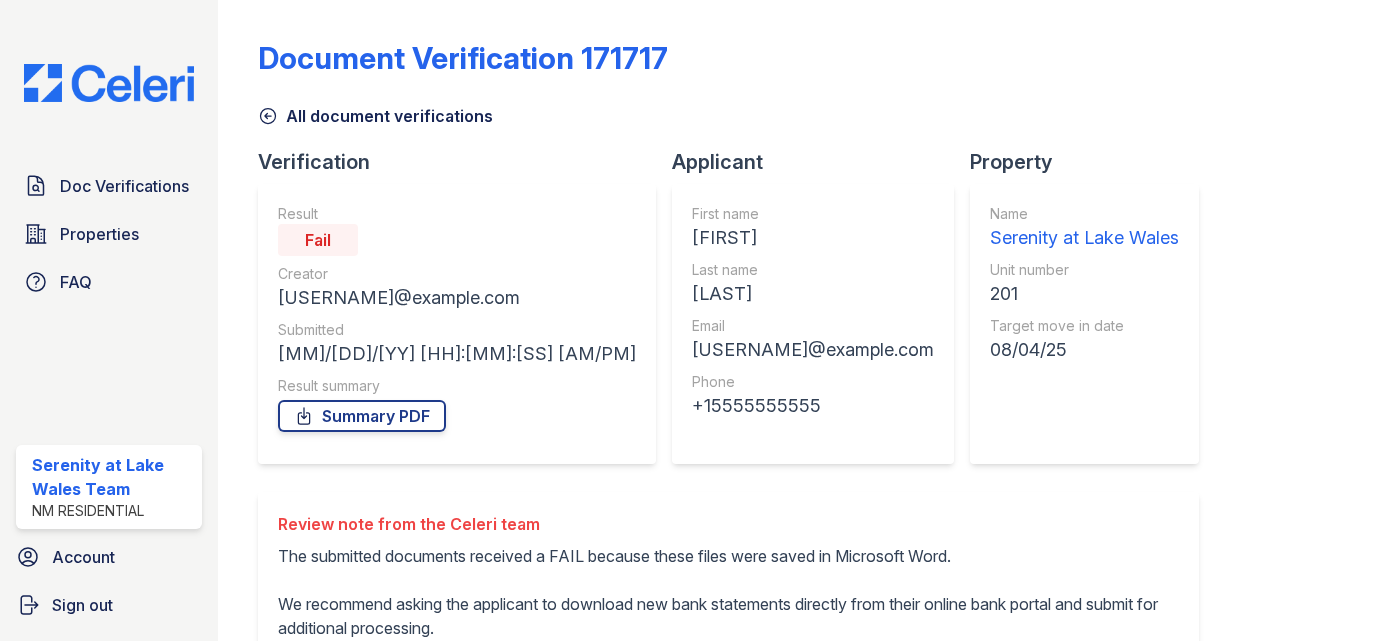 scroll, scrollTop: 0, scrollLeft: 0, axis: both 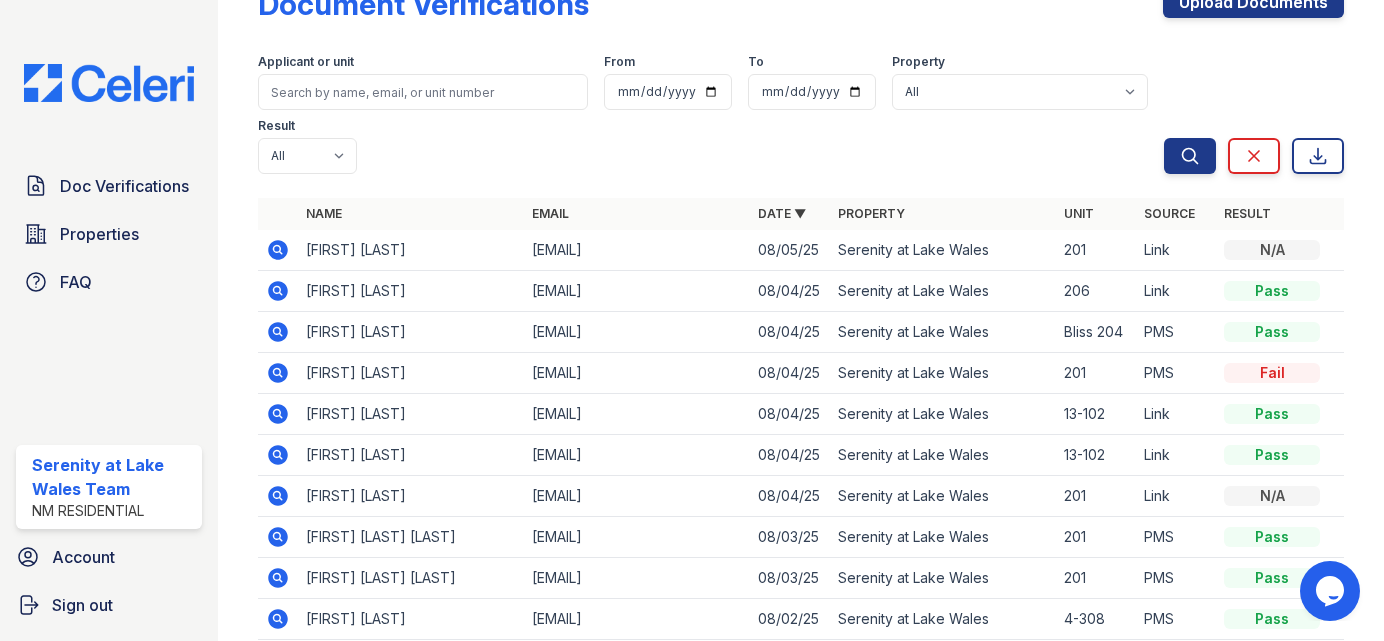 click 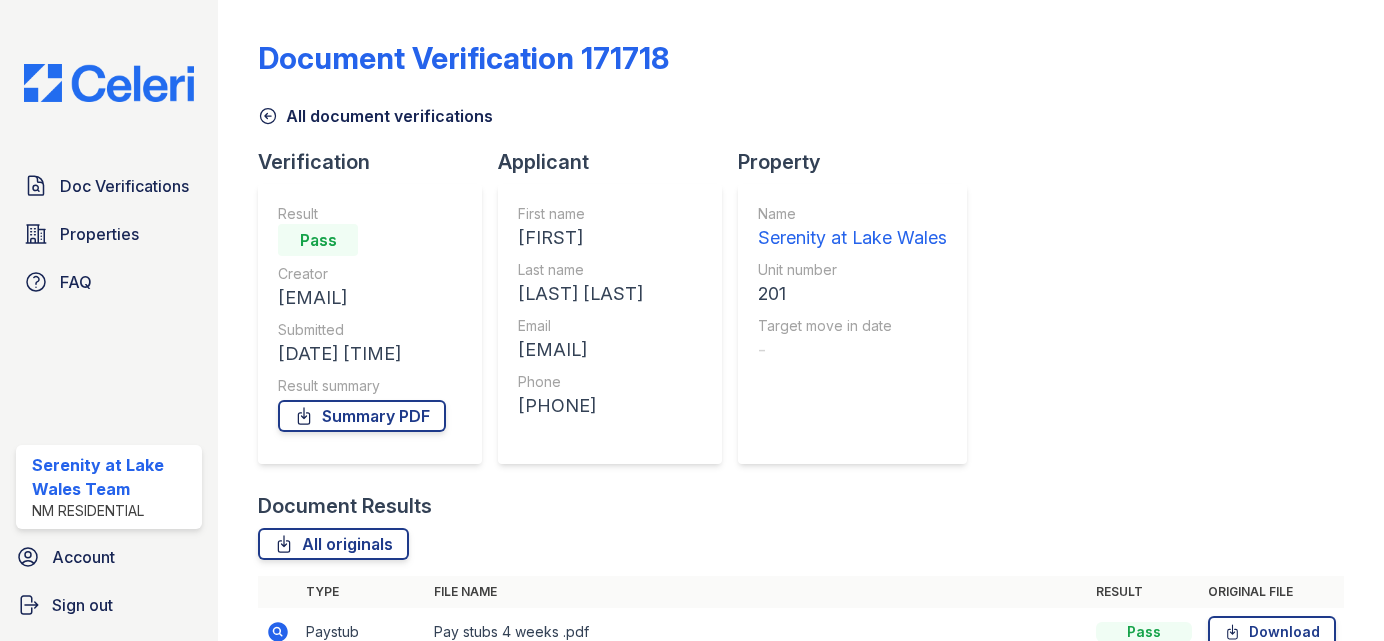scroll, scrollTop: 0, scrollLeft: 0, axis: both 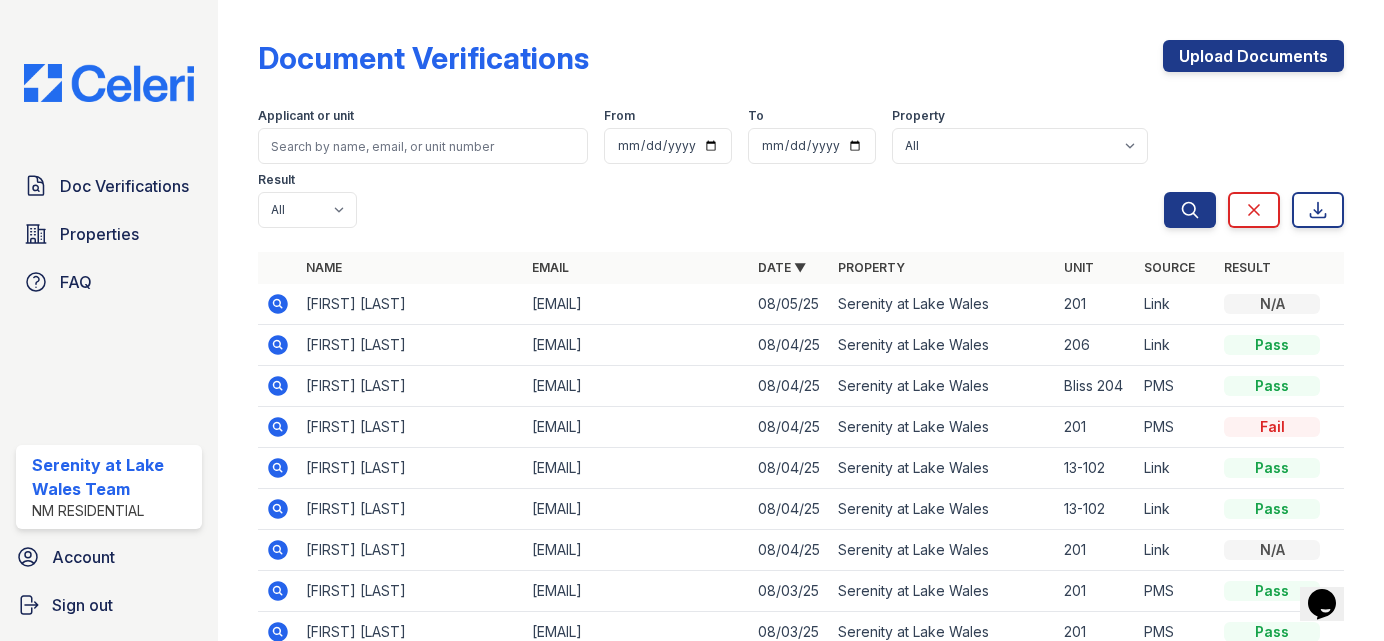 click 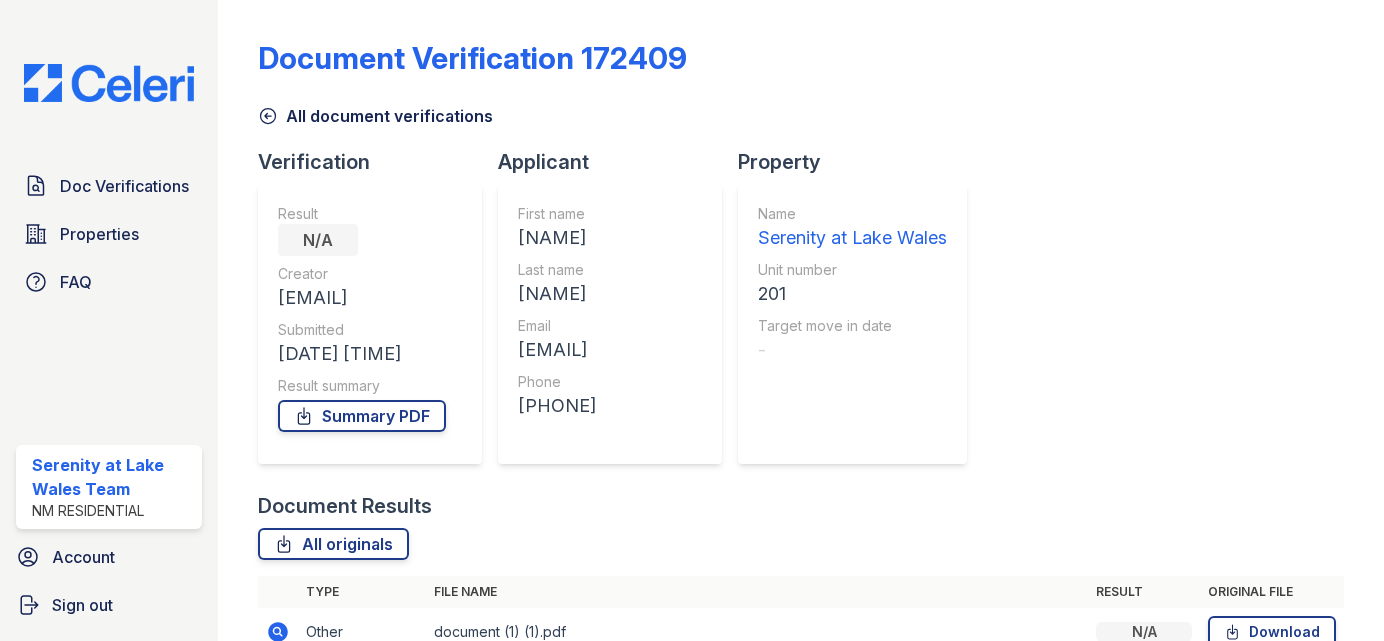 scroll, scrollTop: 0, scrollLeft: 0, axis: both 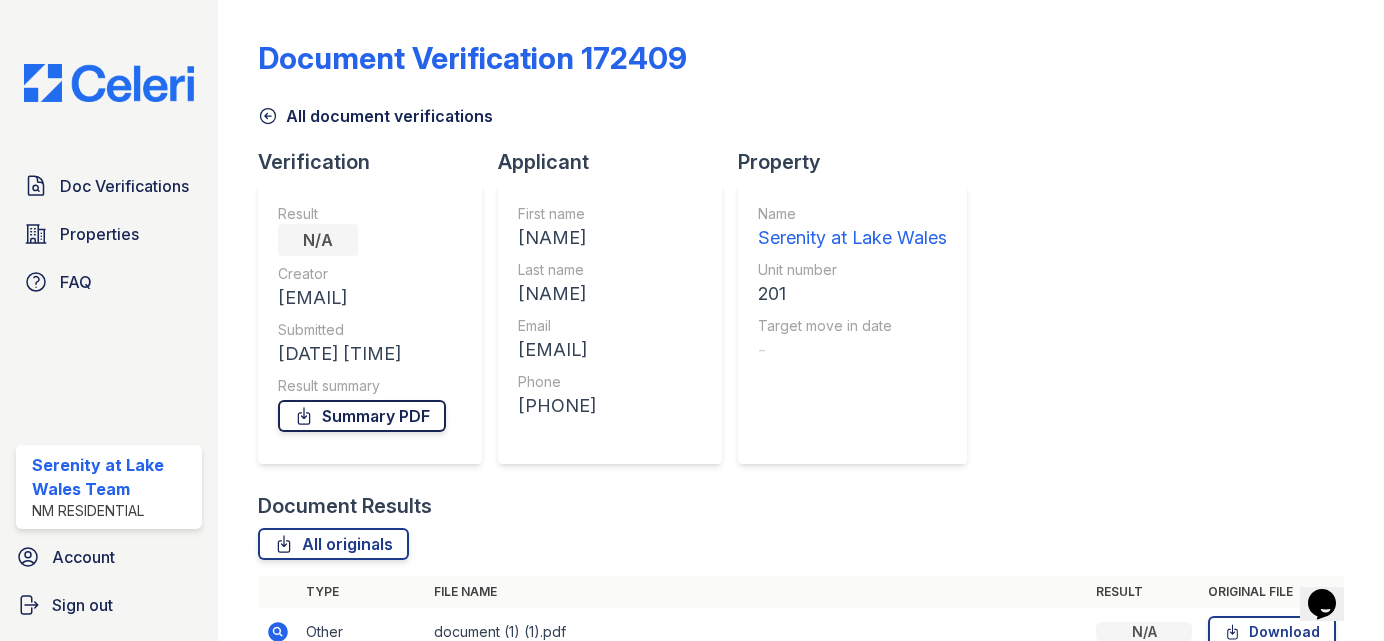 click on "Summary PDF" at bounding box center [362, 416] 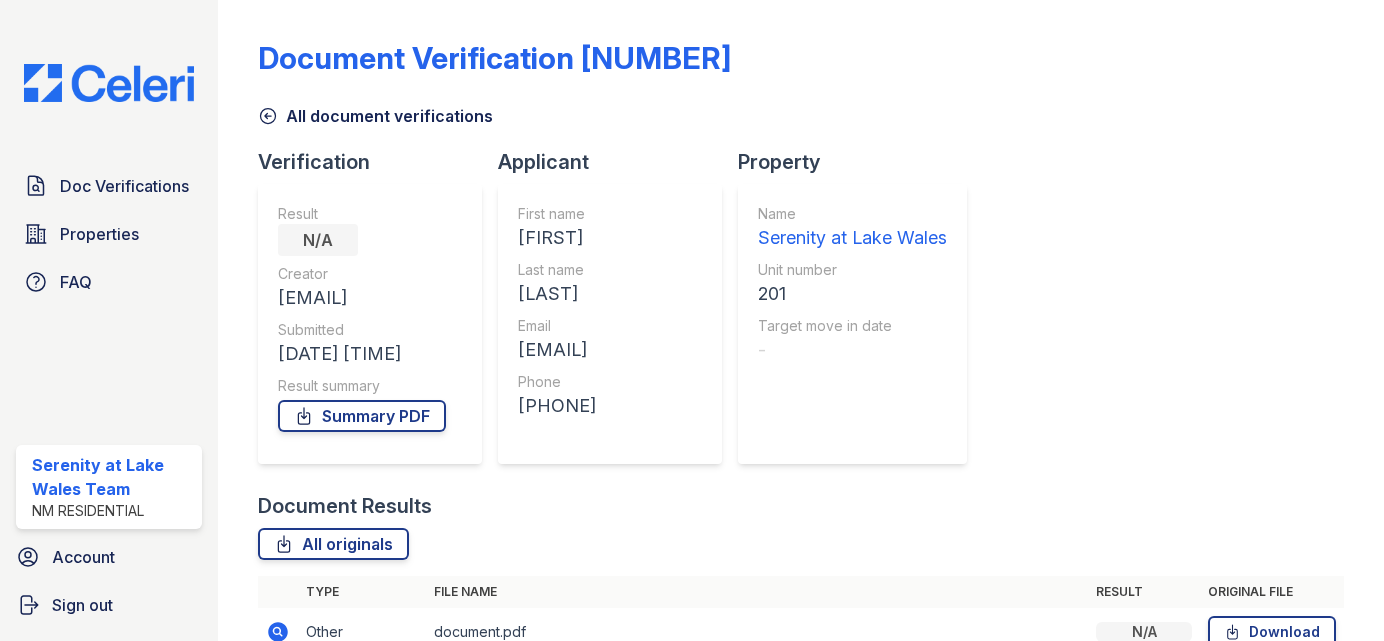 scroll, scrollTop: 0, scrollLeft: 0, axis: both 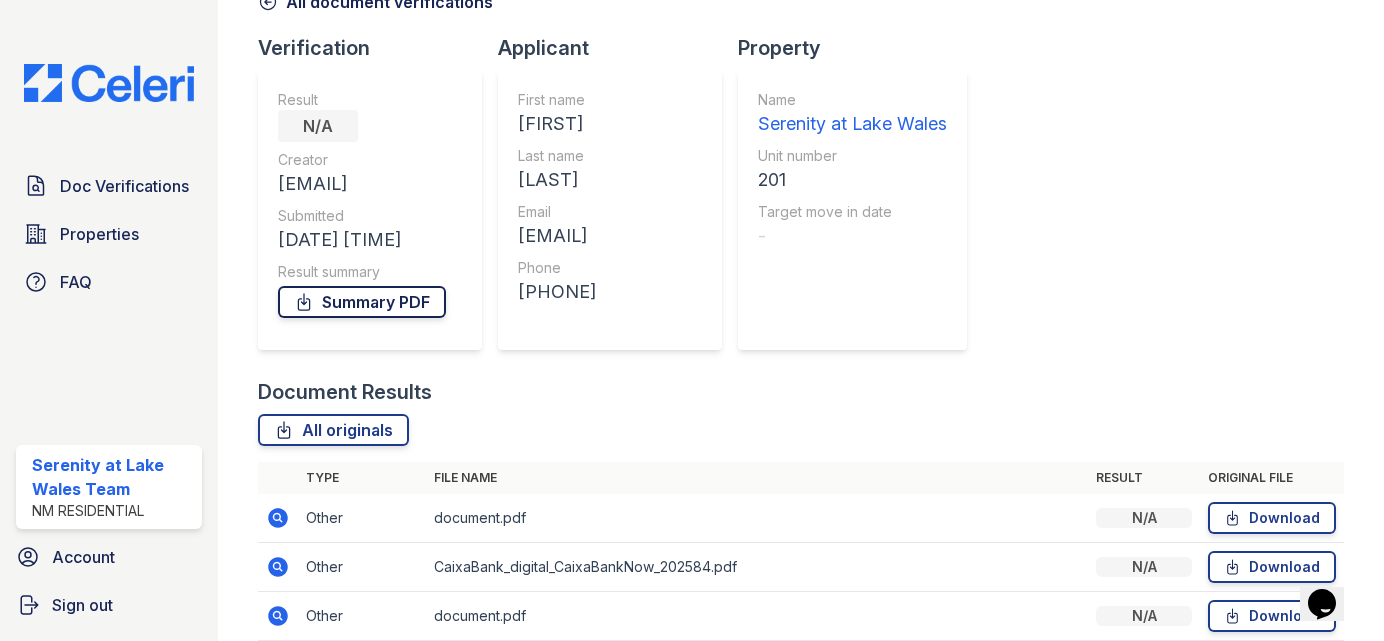 click on "Summary PDF" at bounding box center (362, 302) 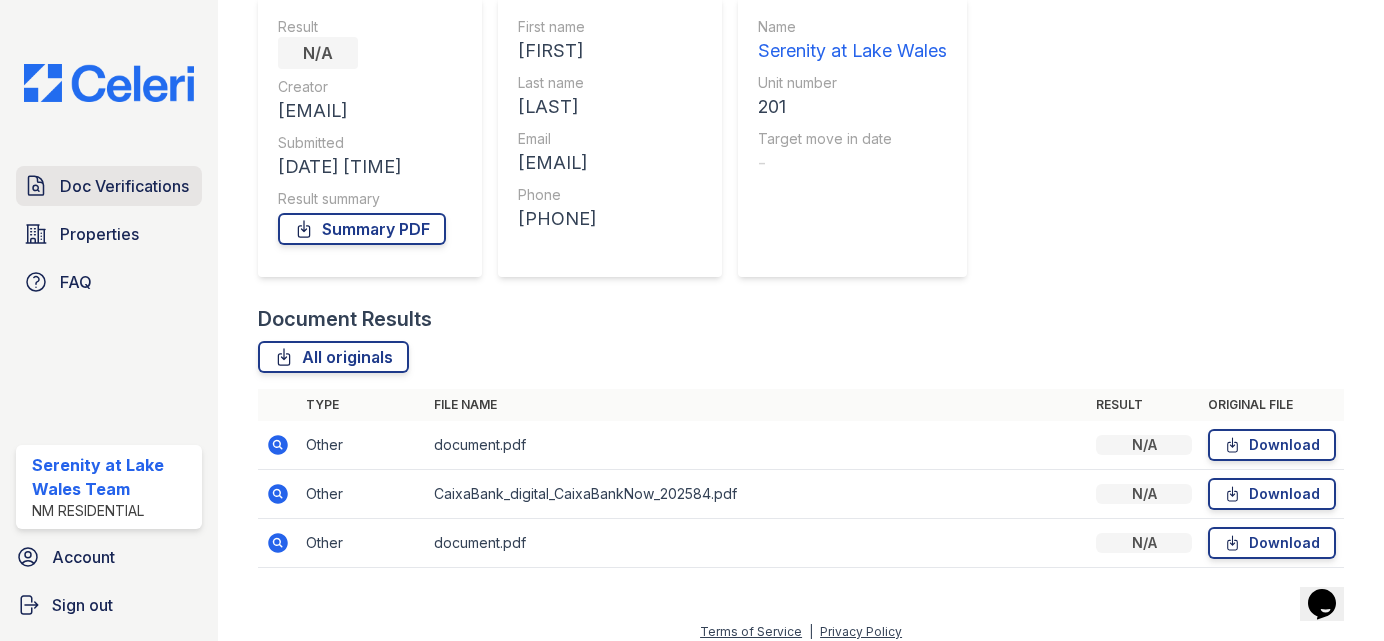 scroll, scrollTop: 187, scrollLeft: 0, axis: vertical 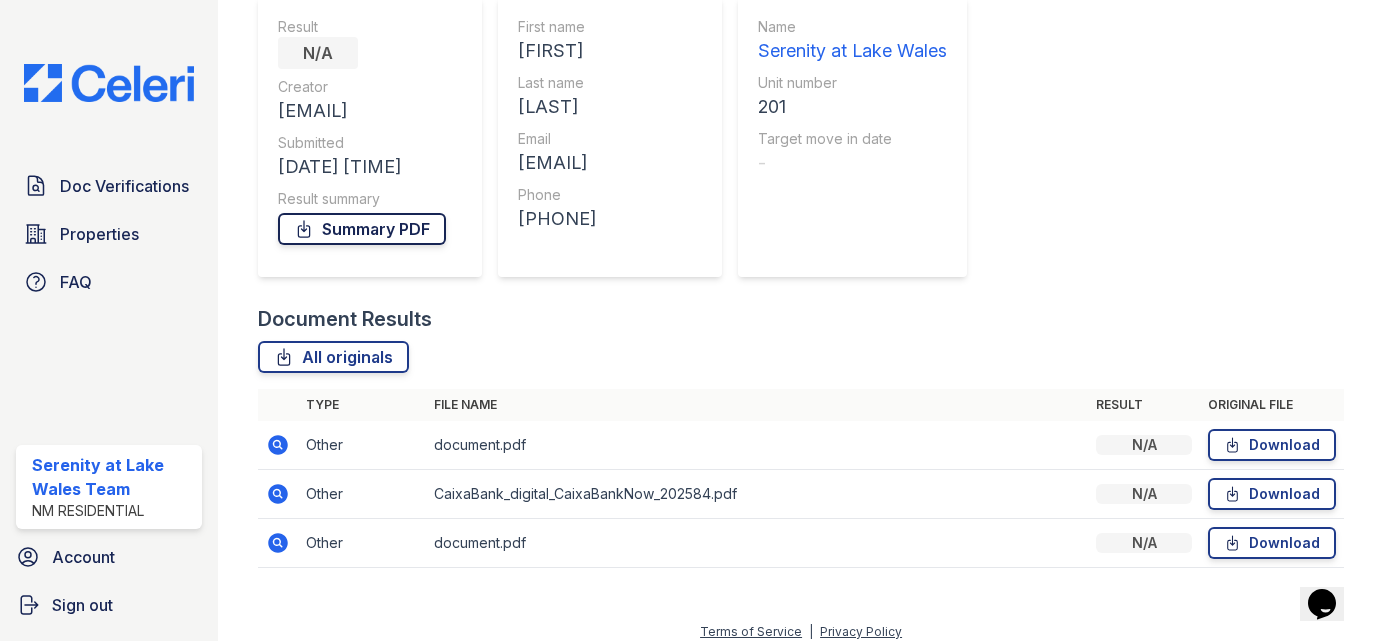 click on "Summary PDF" at bounding box center (362, 229) 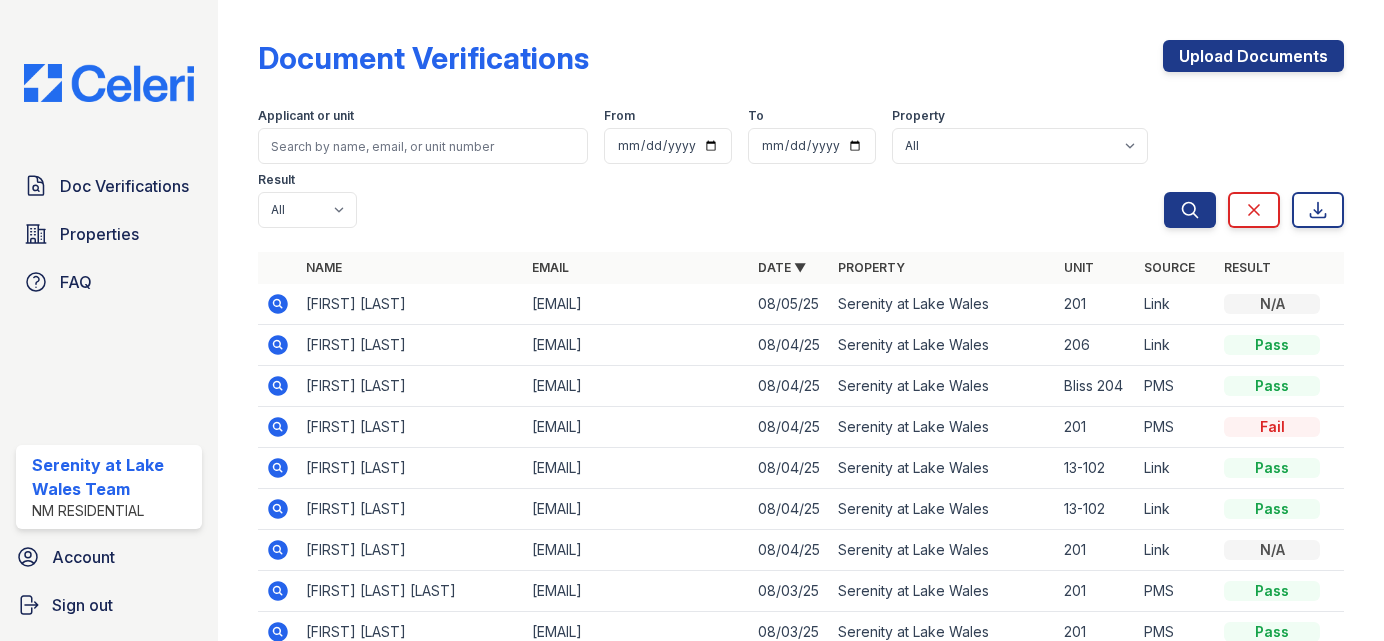 scroll, scrollTop: 0, scrollLeft: 0, axis: both 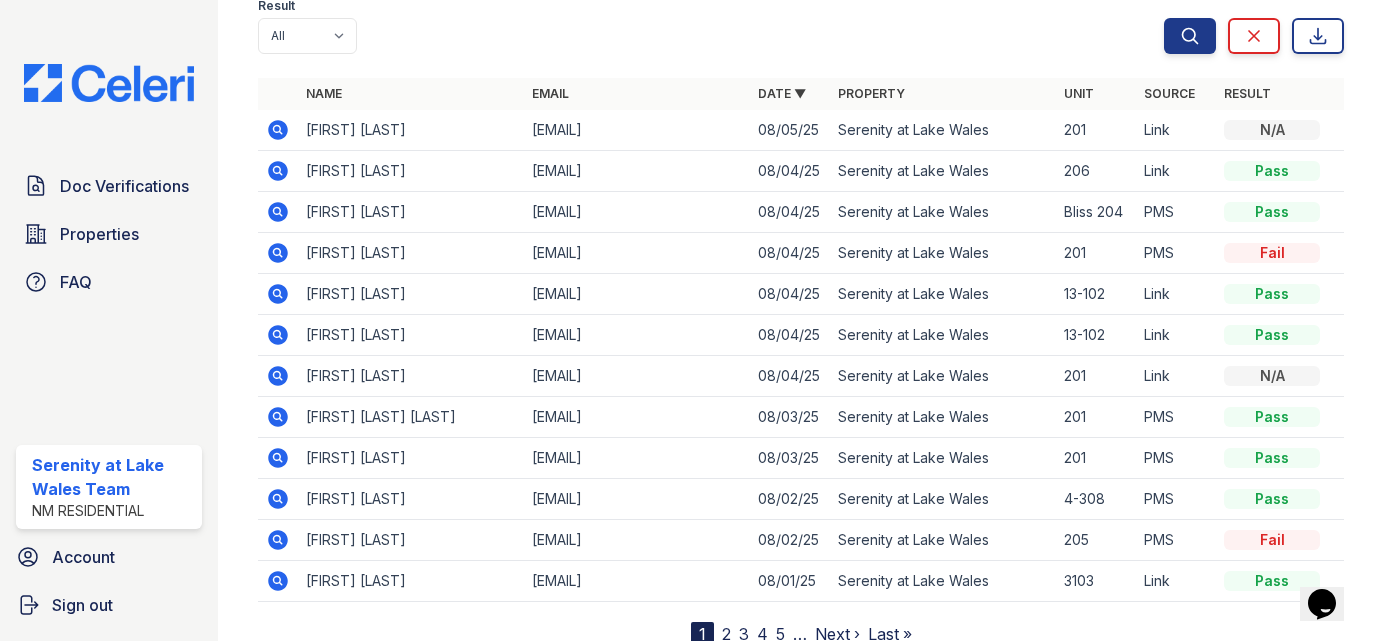 click 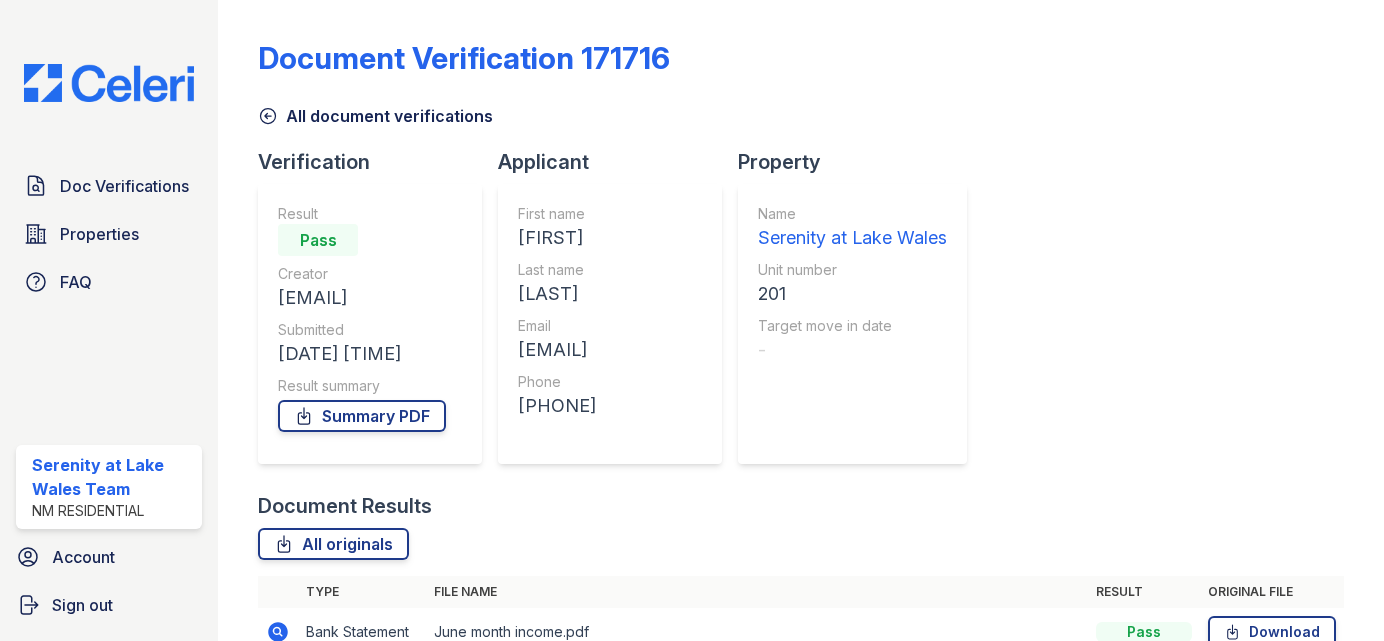 scroll, scrollTop: 0, scrollLeft: 0, axis: both 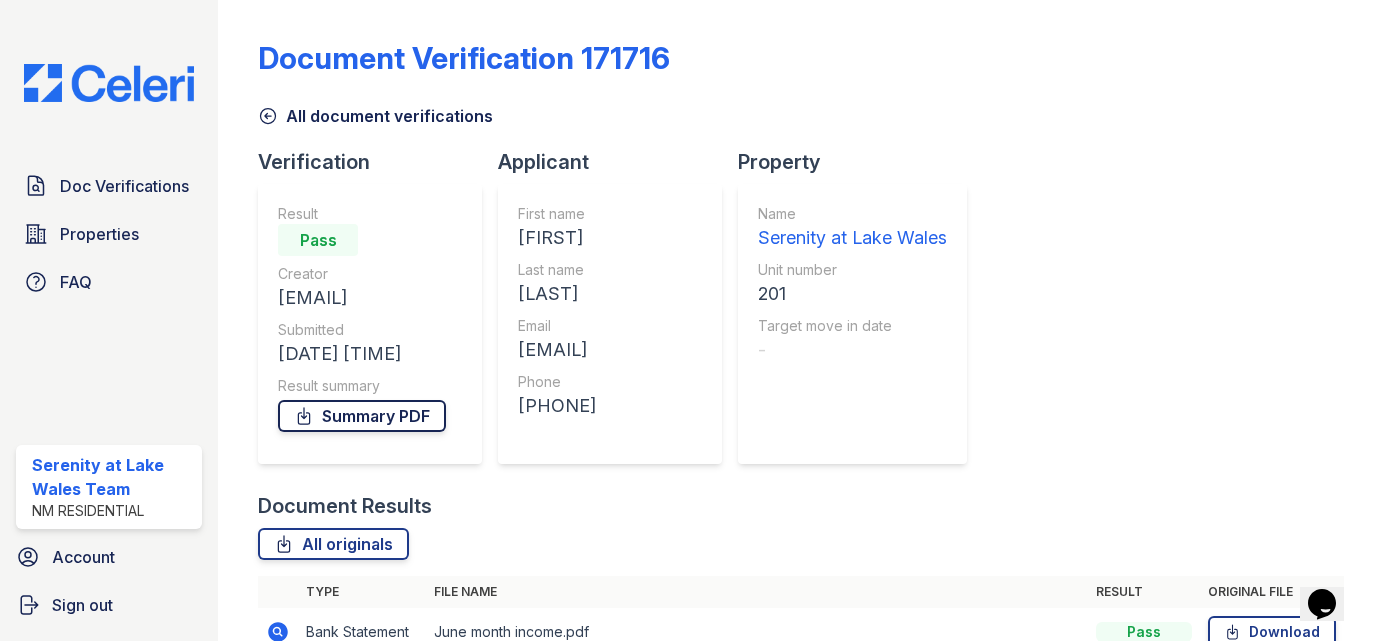 click on "Summary PDF" at bounding box center [362, 416] 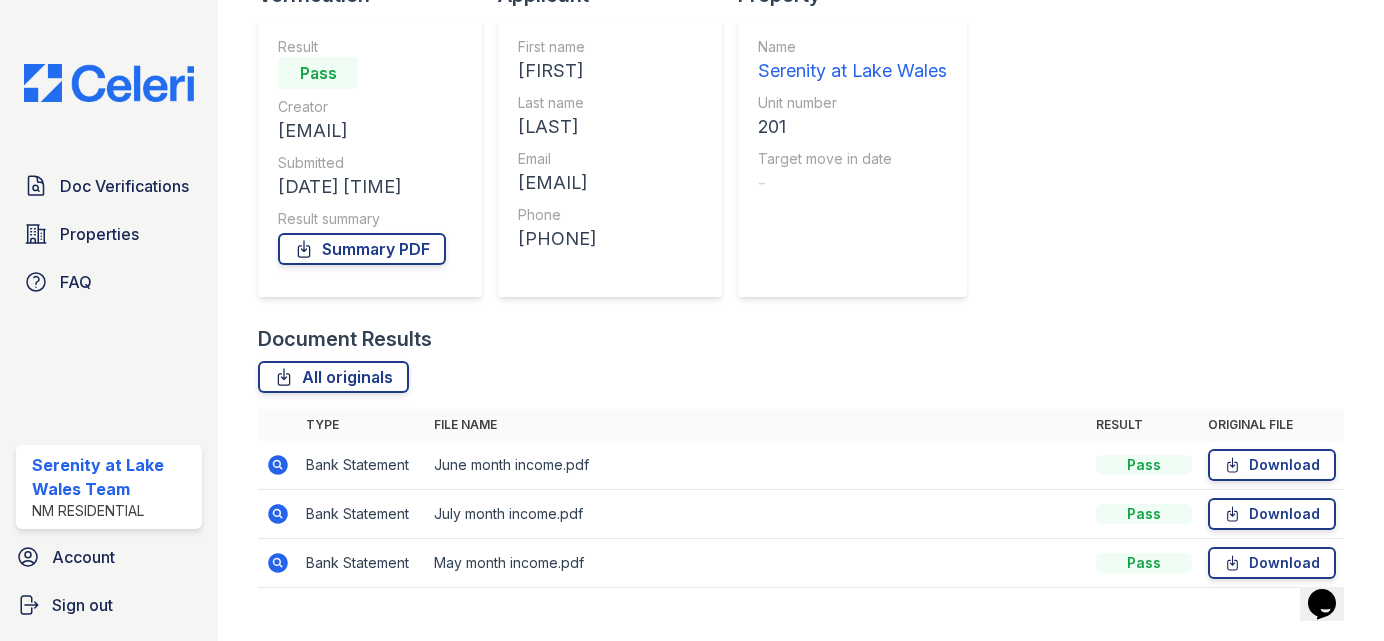 scroll, scrollTop: 0, scrollLeft: 0, axis: both 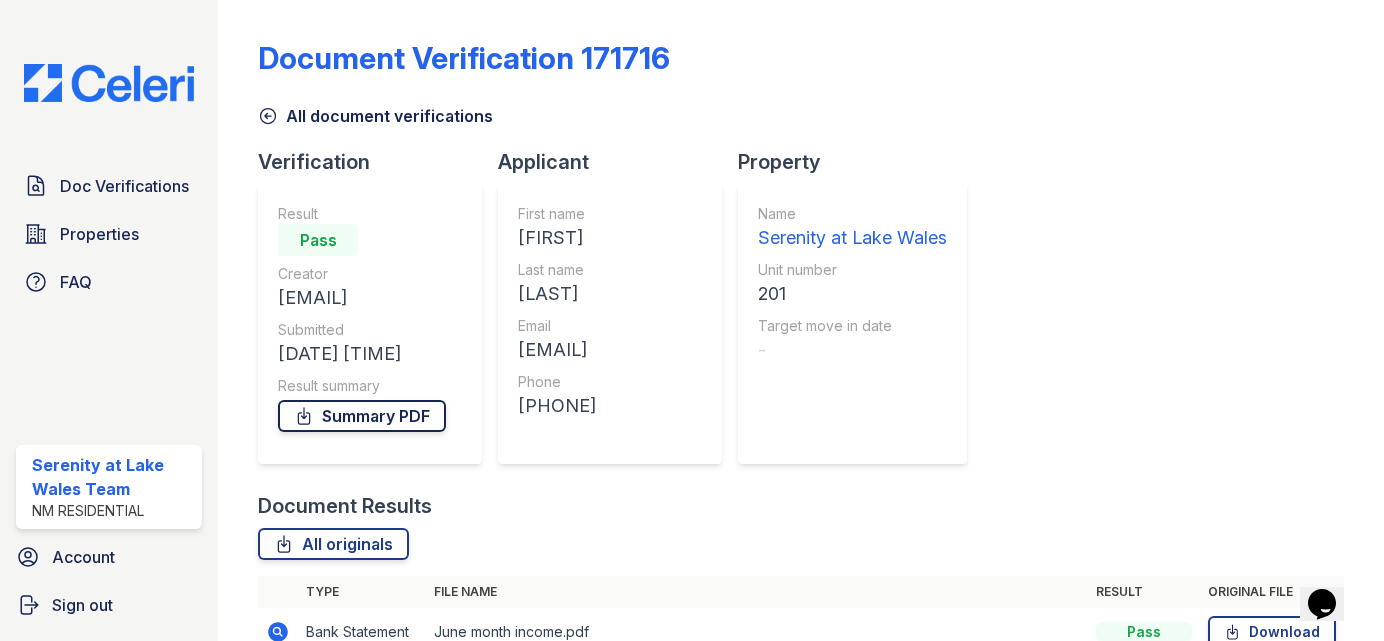 click on "Summary PDF" at bounding box center [362, 416] 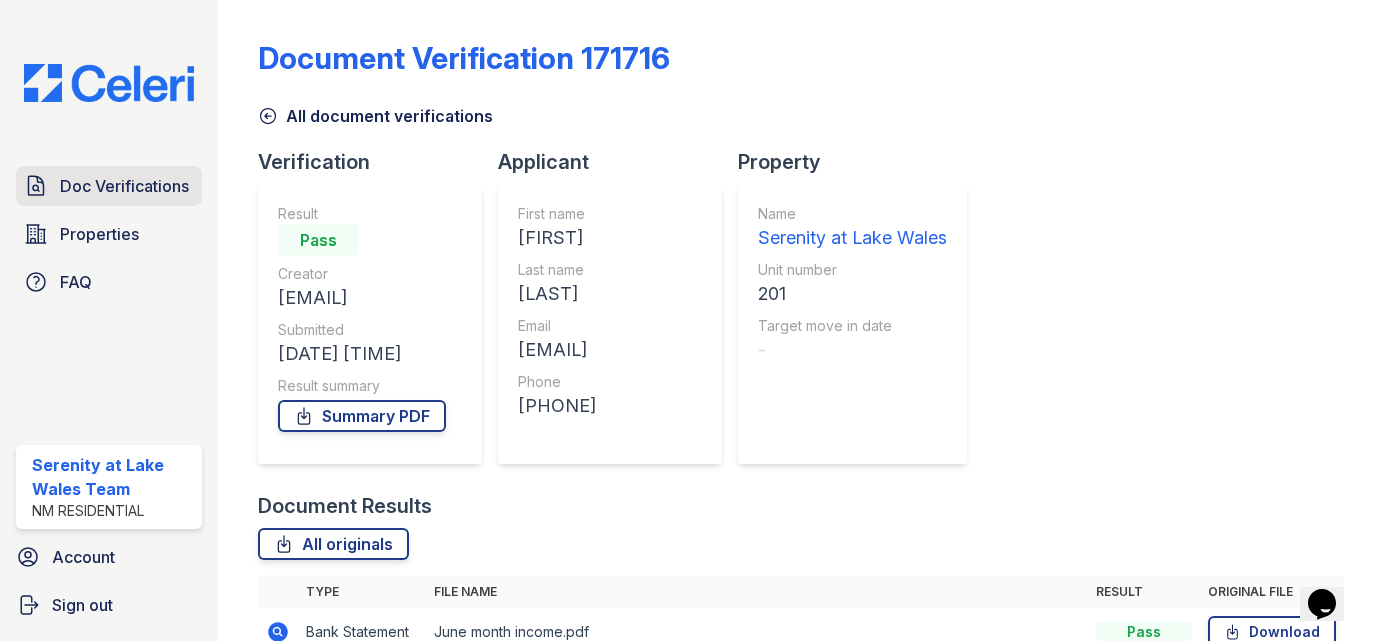 click on "Doc Verifications" at bounding box center (124, 186) 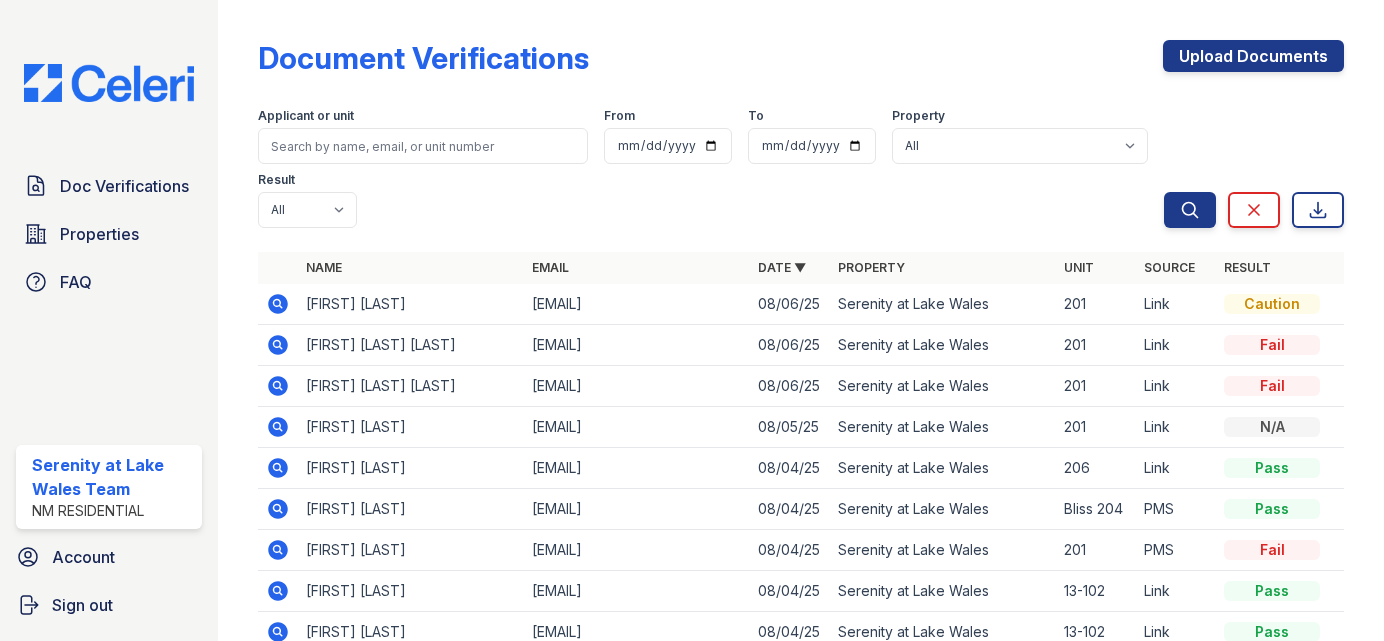 click on "[FIRST] [LAST]" at bounding box center [411, 304] 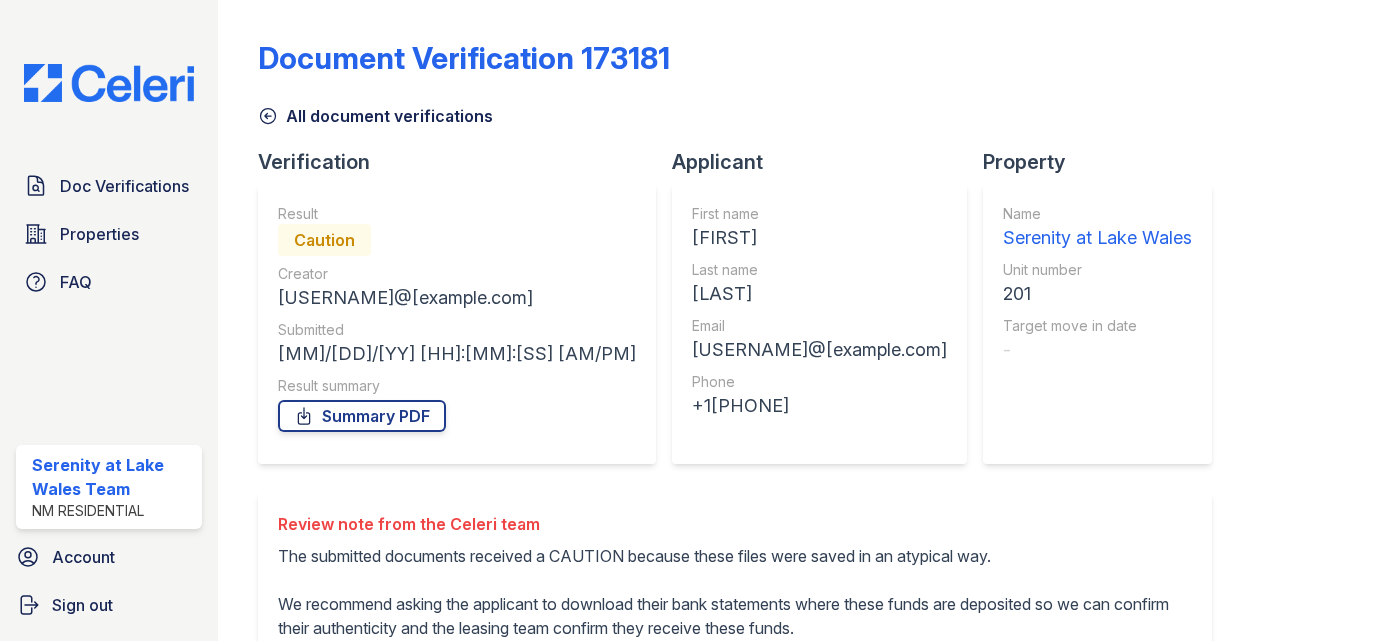 scroll, scrollTop: 0, scrollLeft: 0, axis: both 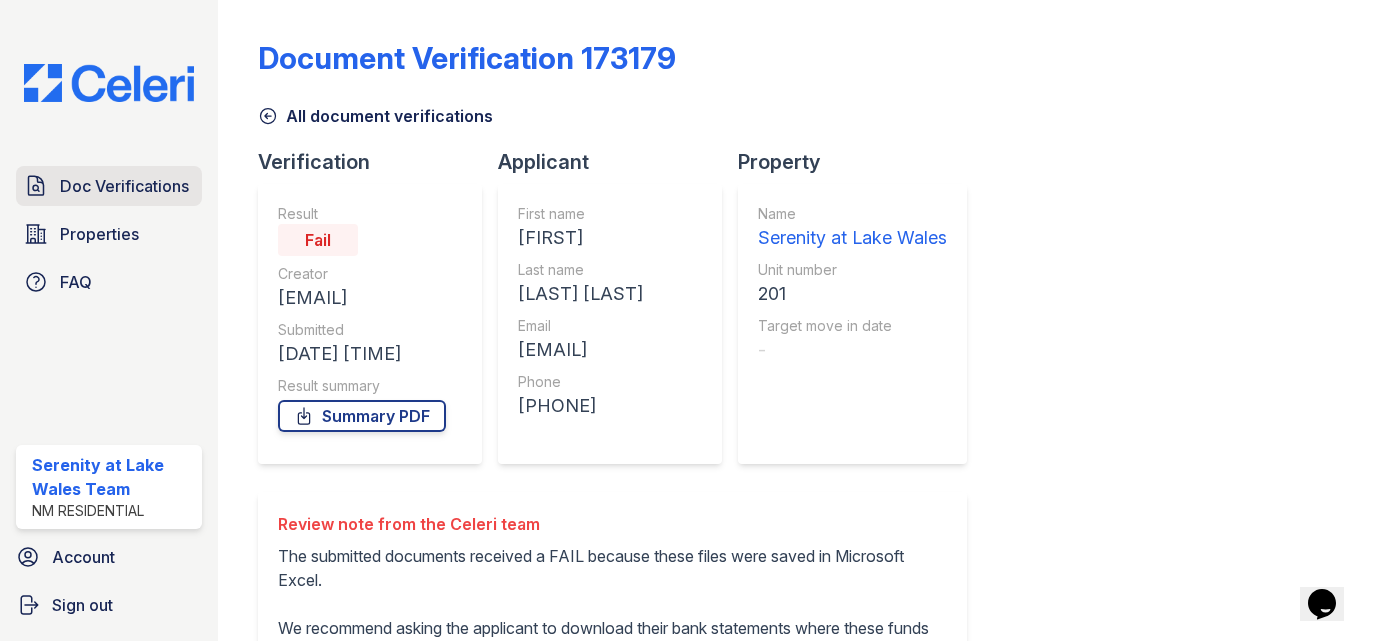click on "Doc Verifications" at bounding box center (124, 186) 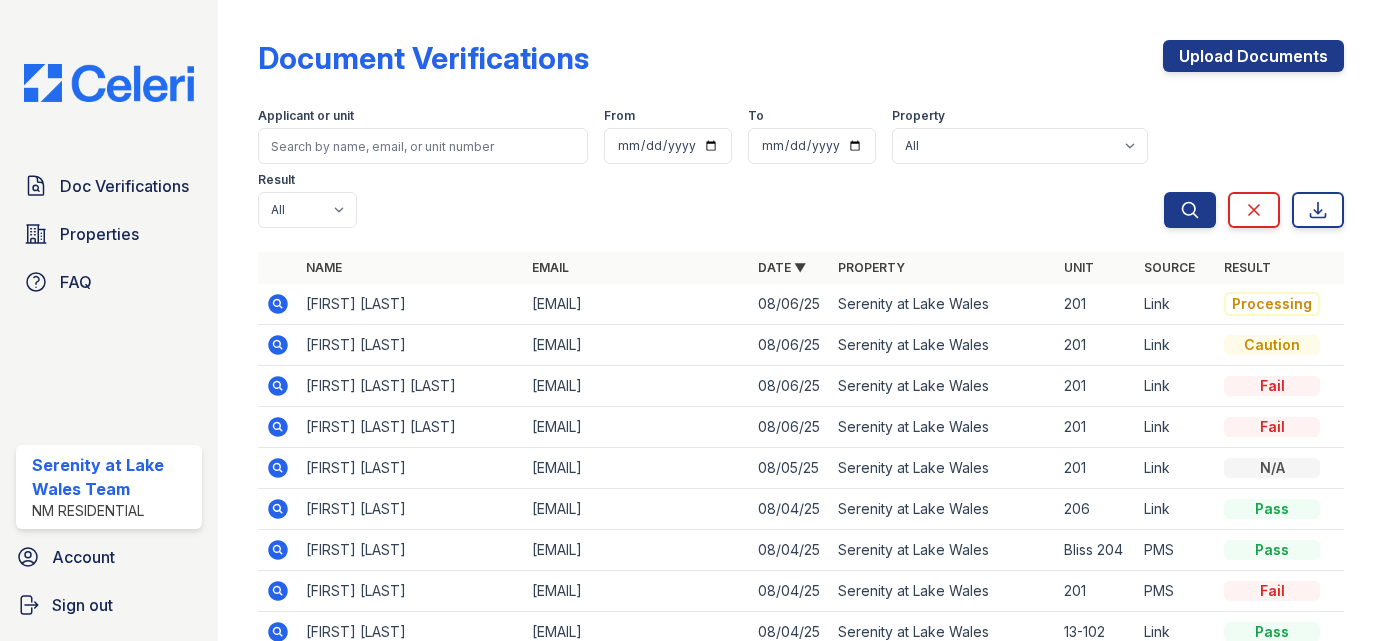 click 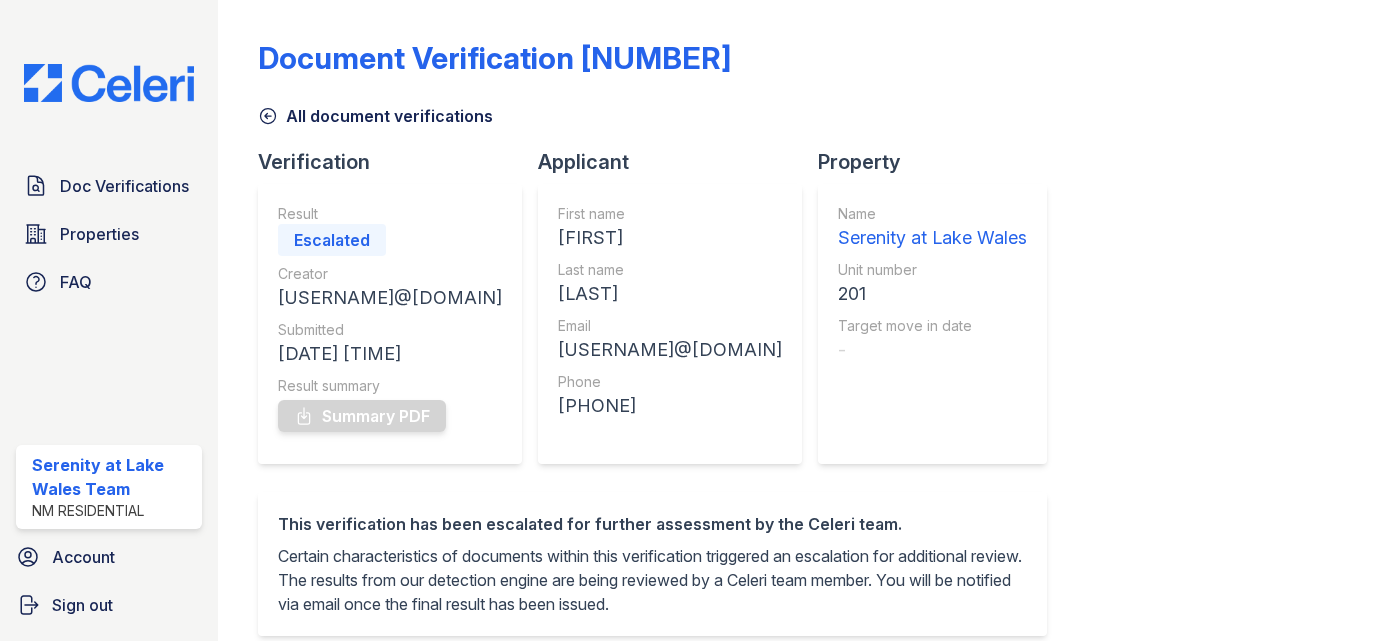 scroll, scrollTop: 0, scrollLeft: 0, axis: both 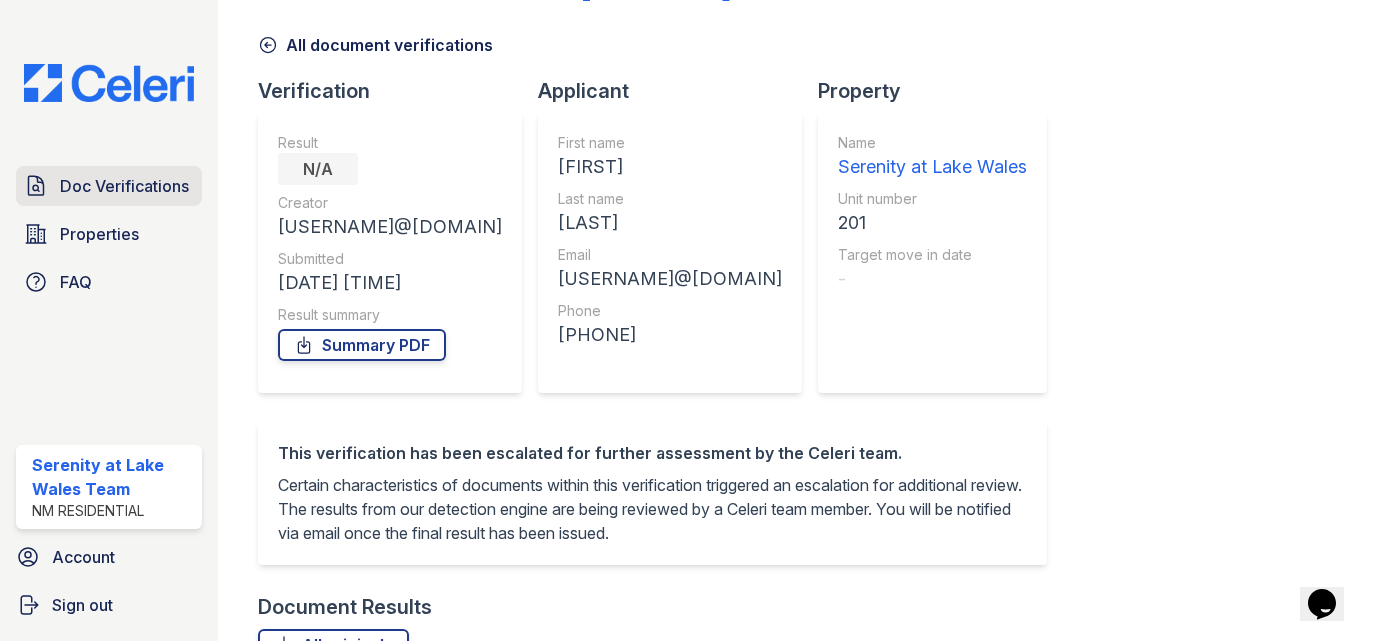 click on "Doc Verifications" at bounding box center (124, 186) 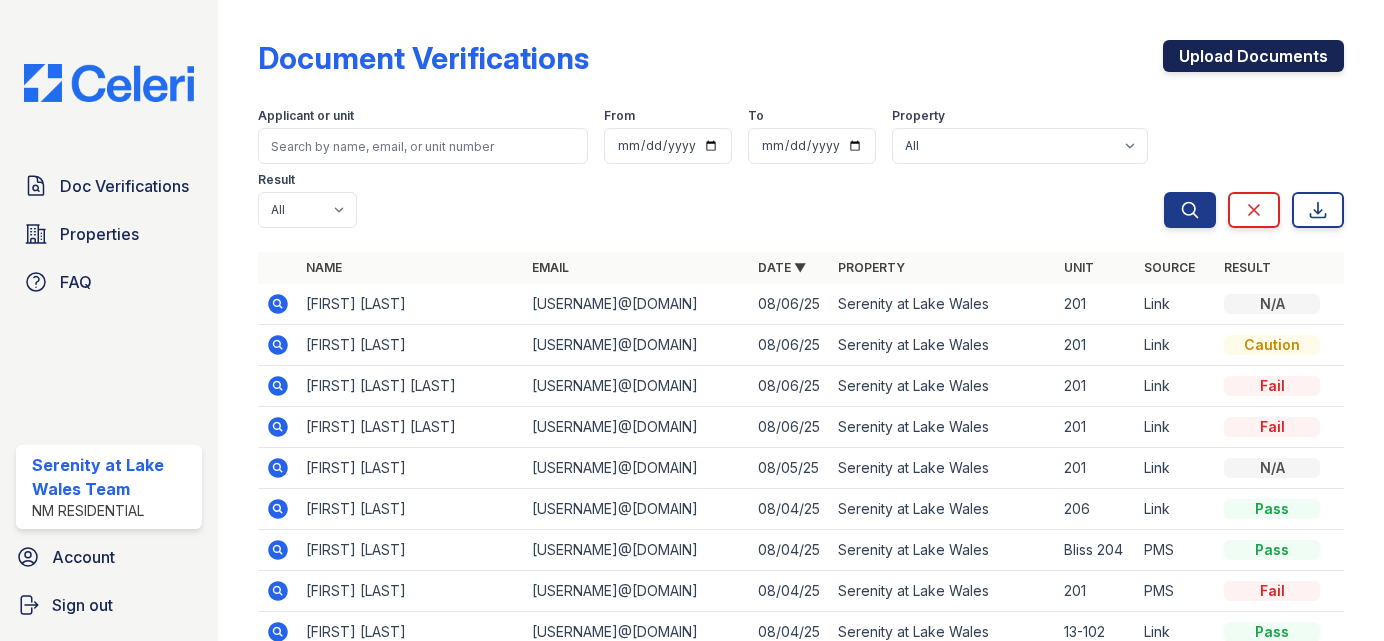 click on "Upload Documents" at bounding box center (1253, 56) 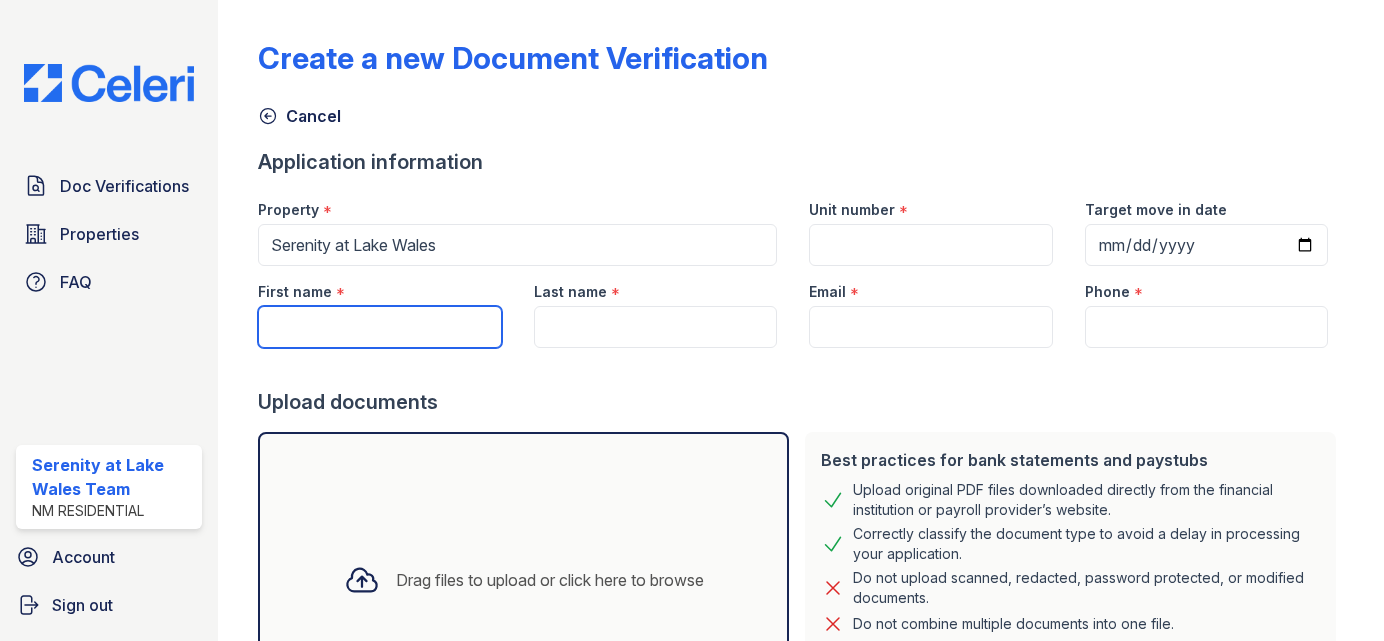 click on "First name" at bounding box center [380, 327] 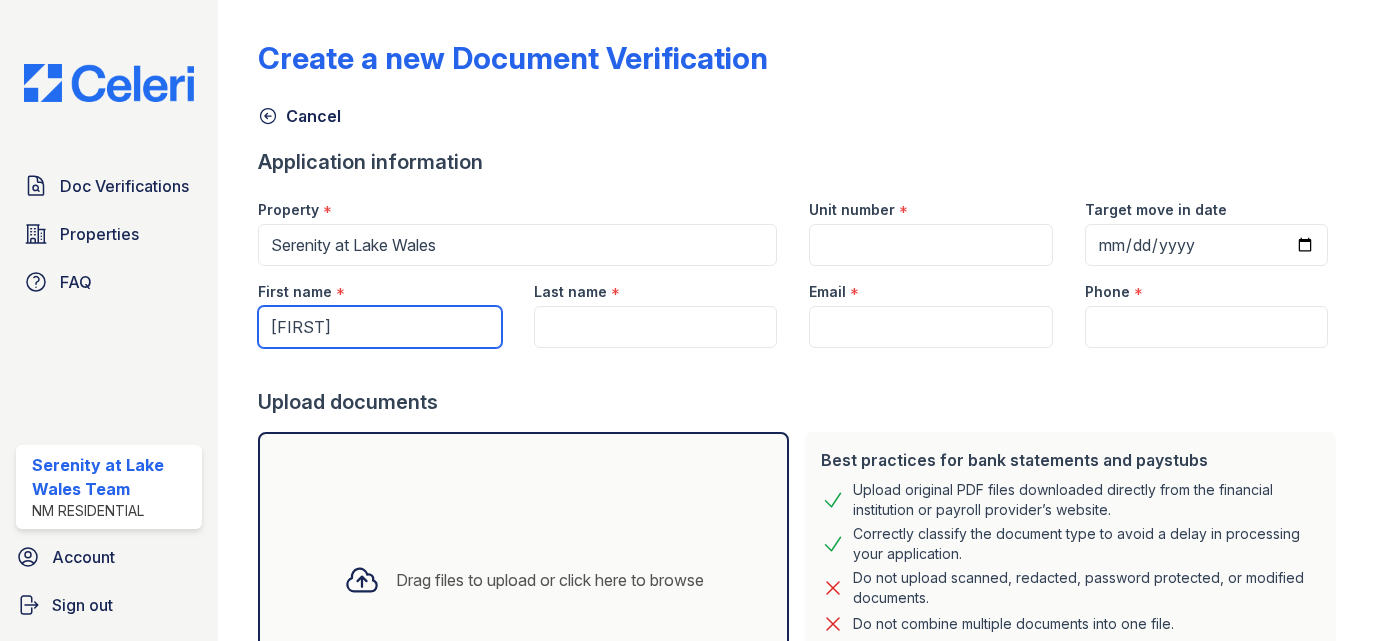 type on "[FIRST]" 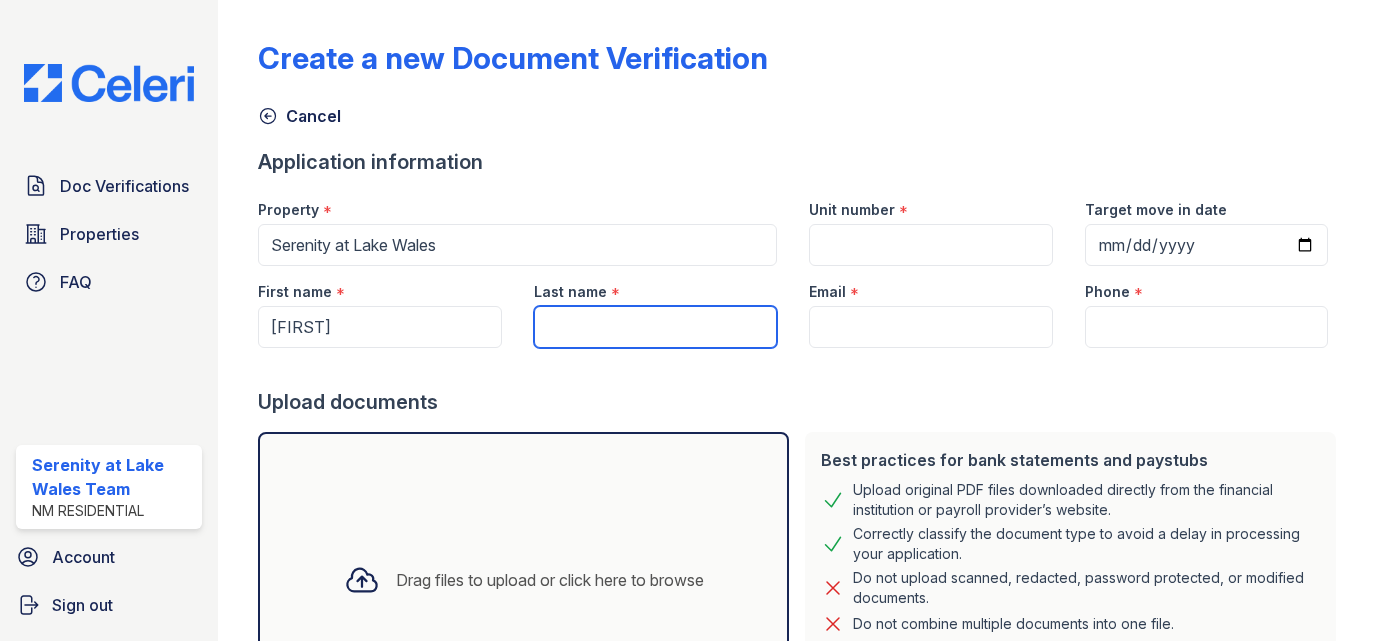 click on "Last name" at bounding box center [656, 327] 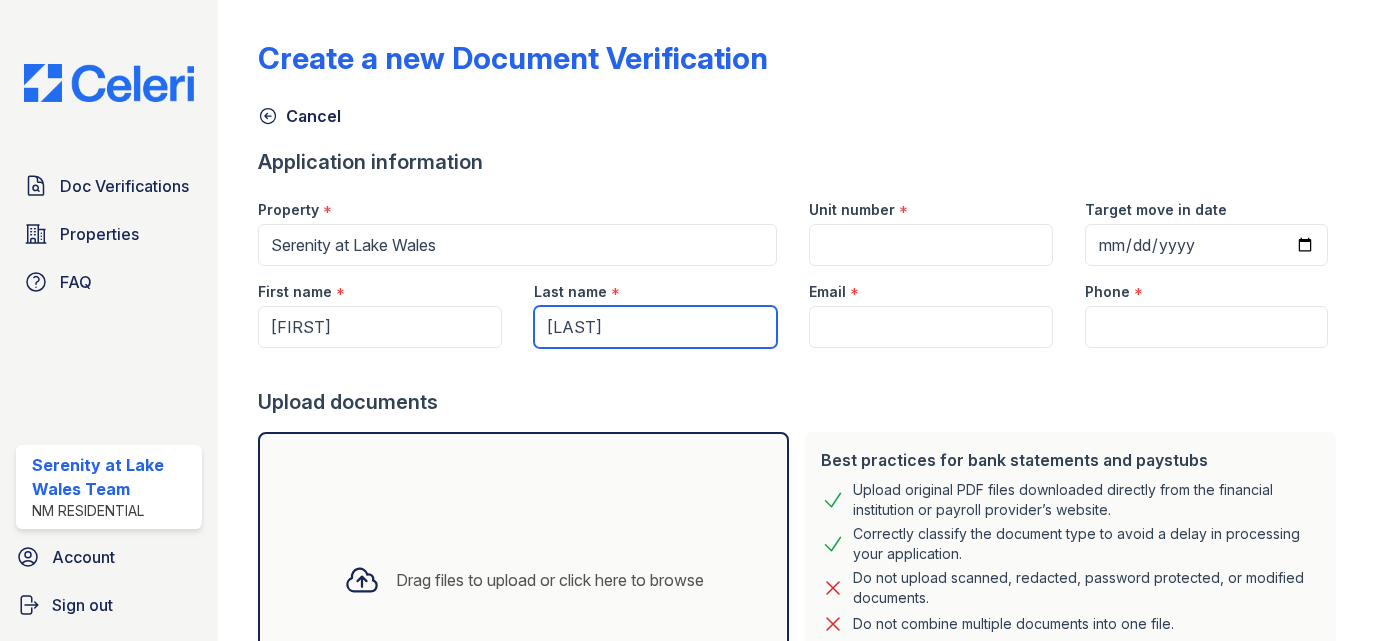 type on "[LAST]" 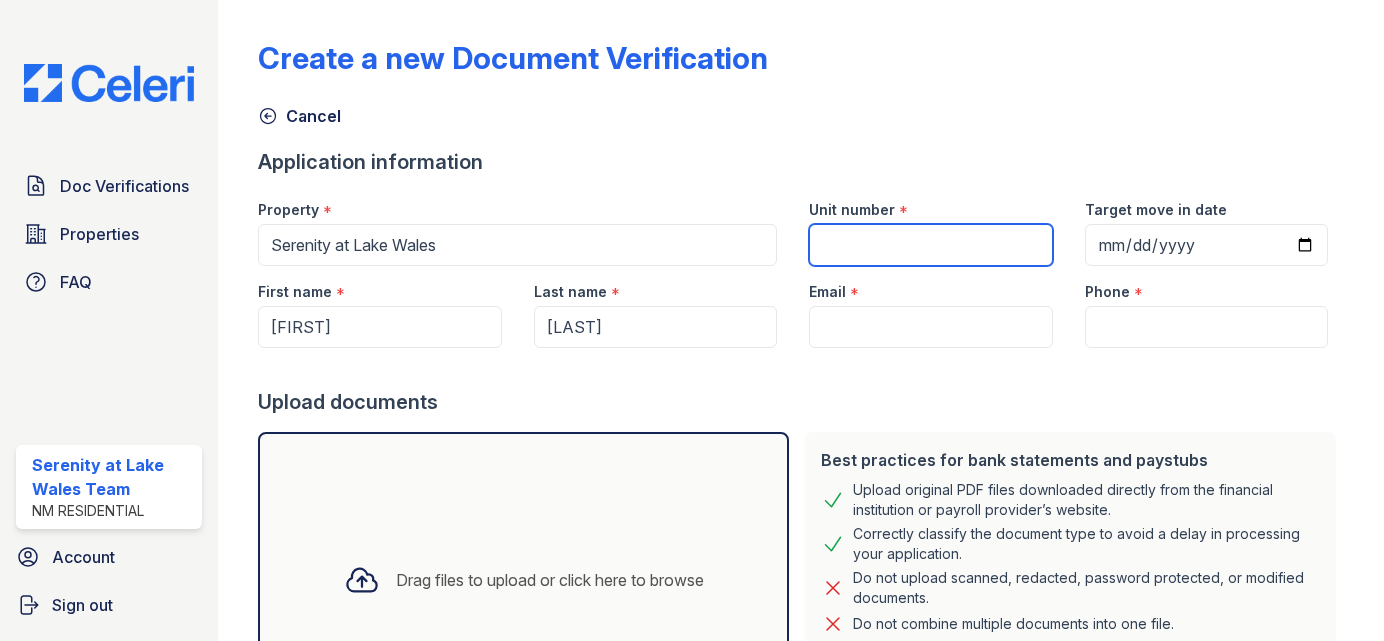 click on "Unit number" at bounding box center (931, 245) 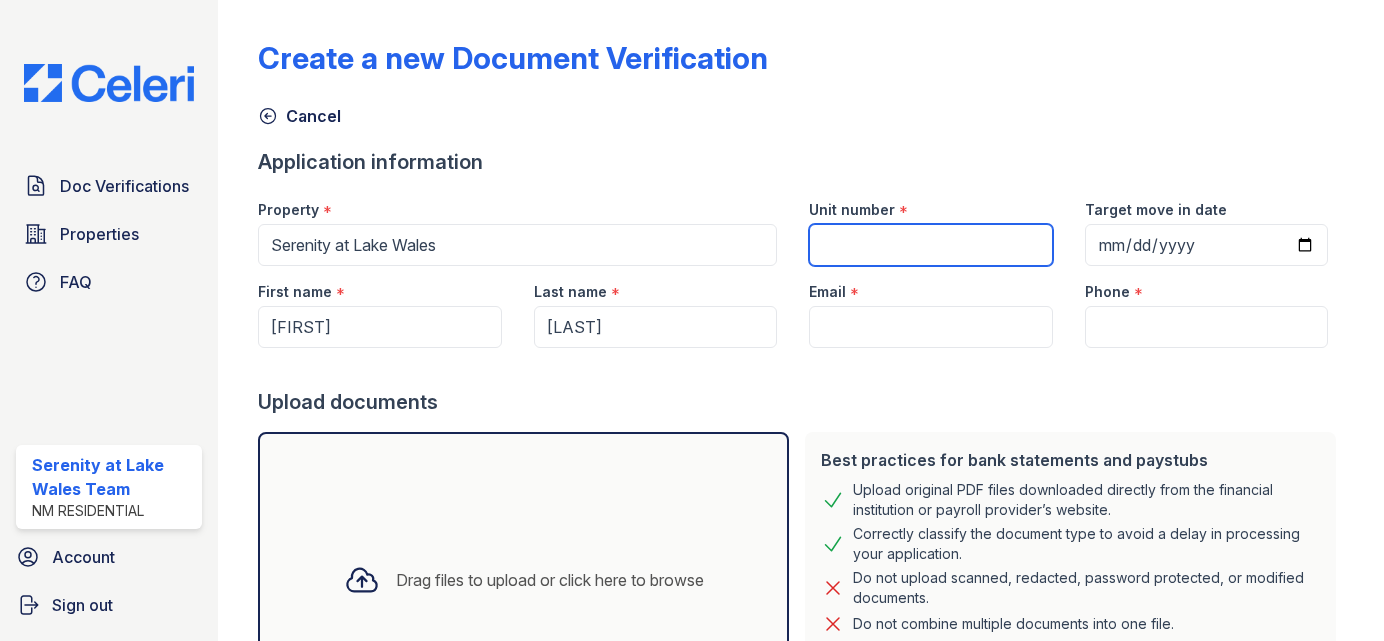 click on "Unit number" at bounding box center [931, 245] 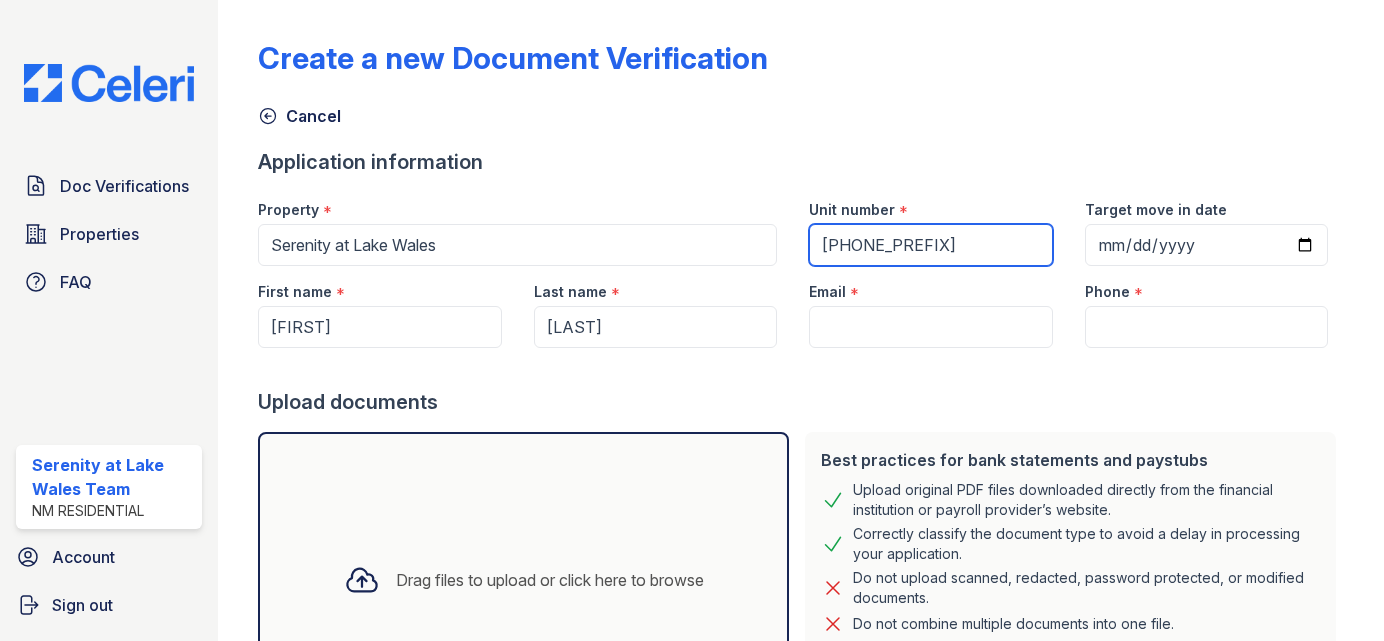 type on "[PHONE_PREFIX]" 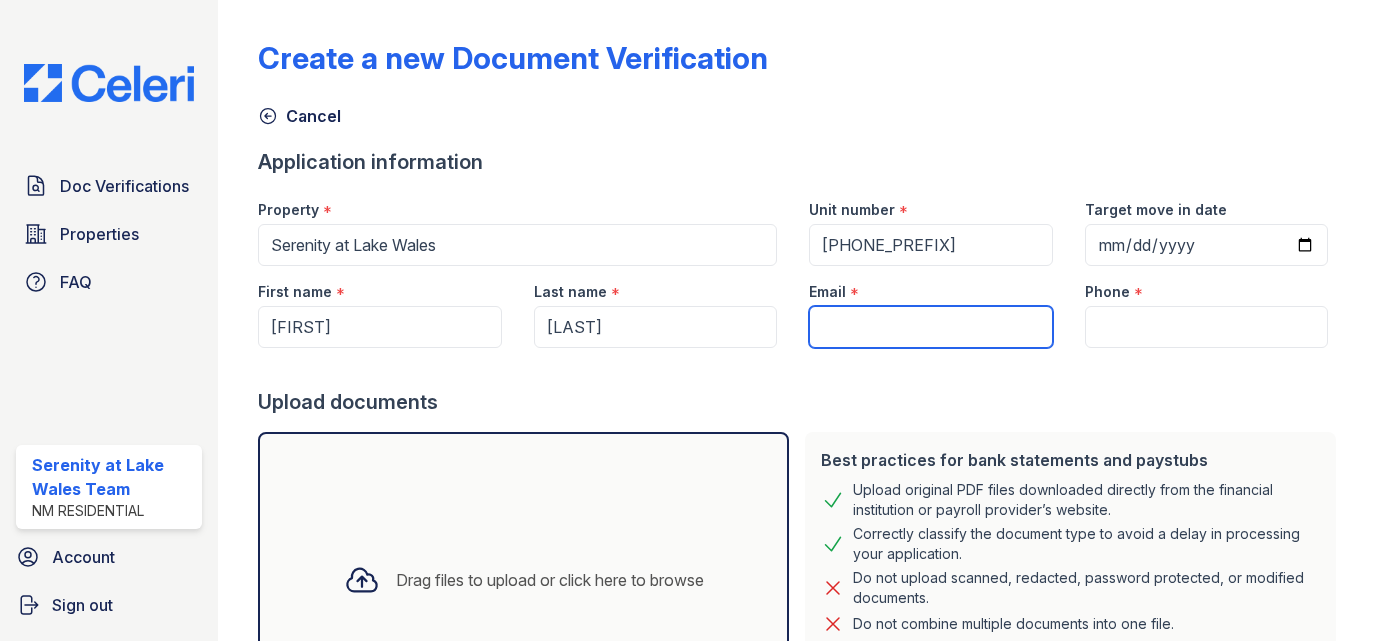 click on "Email" at bounding box center [931, 327] 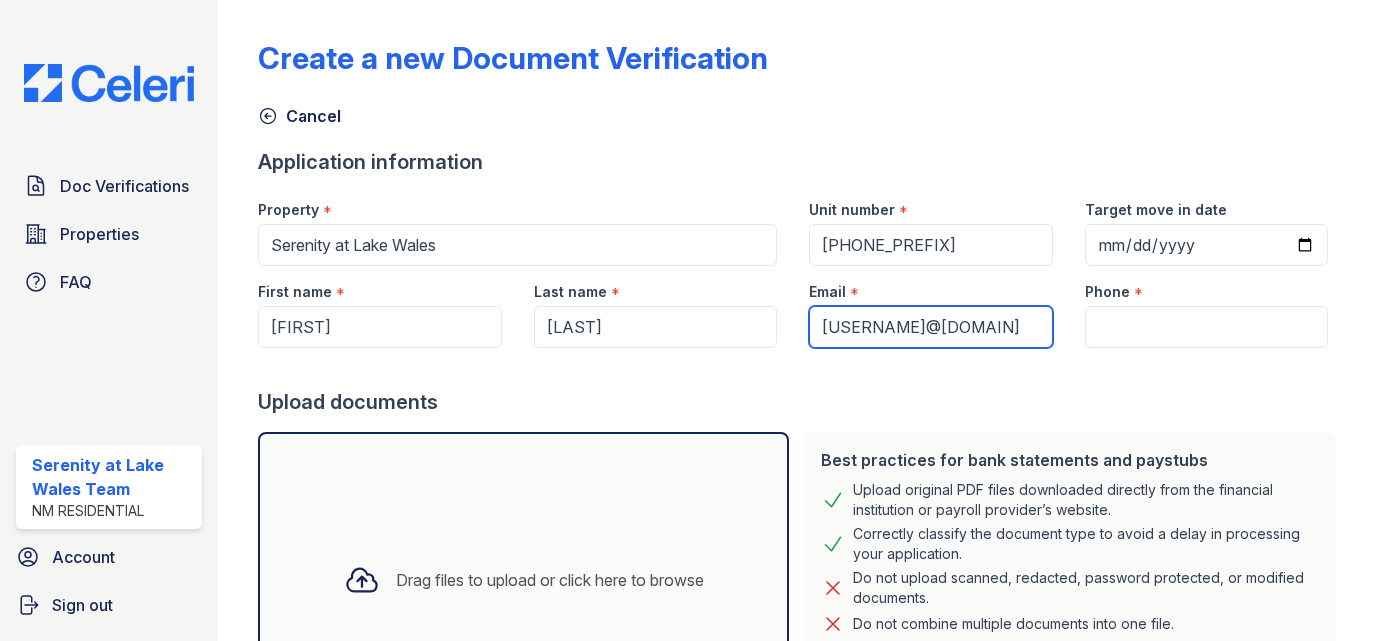 type on "[USERNAME]@[DOMAIN]" 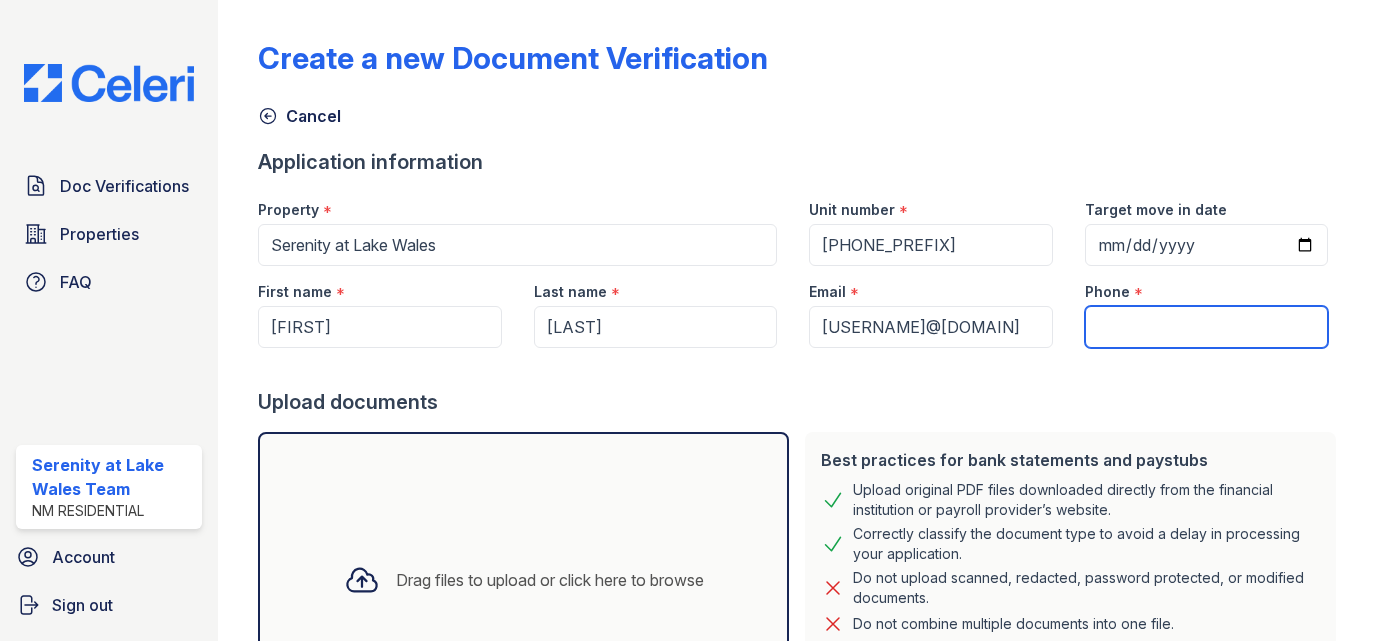 click on "Phone" at bounding box center (1207, 327) 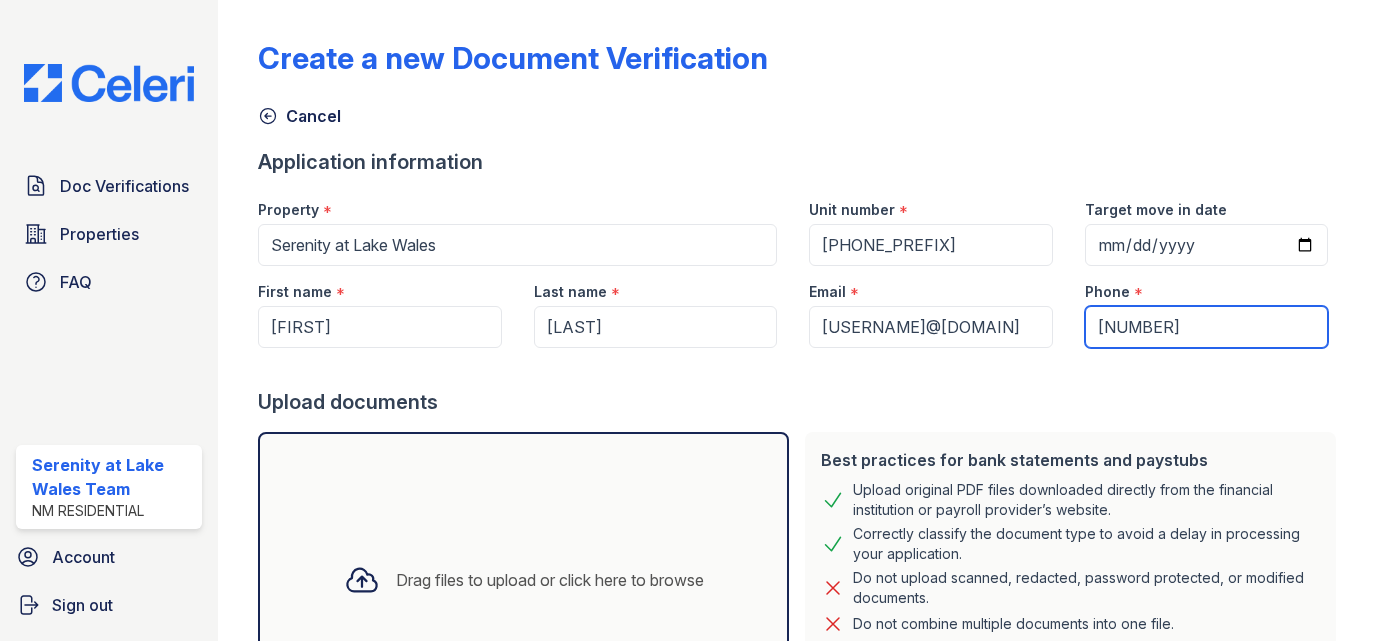 type on "[NUMBER]" 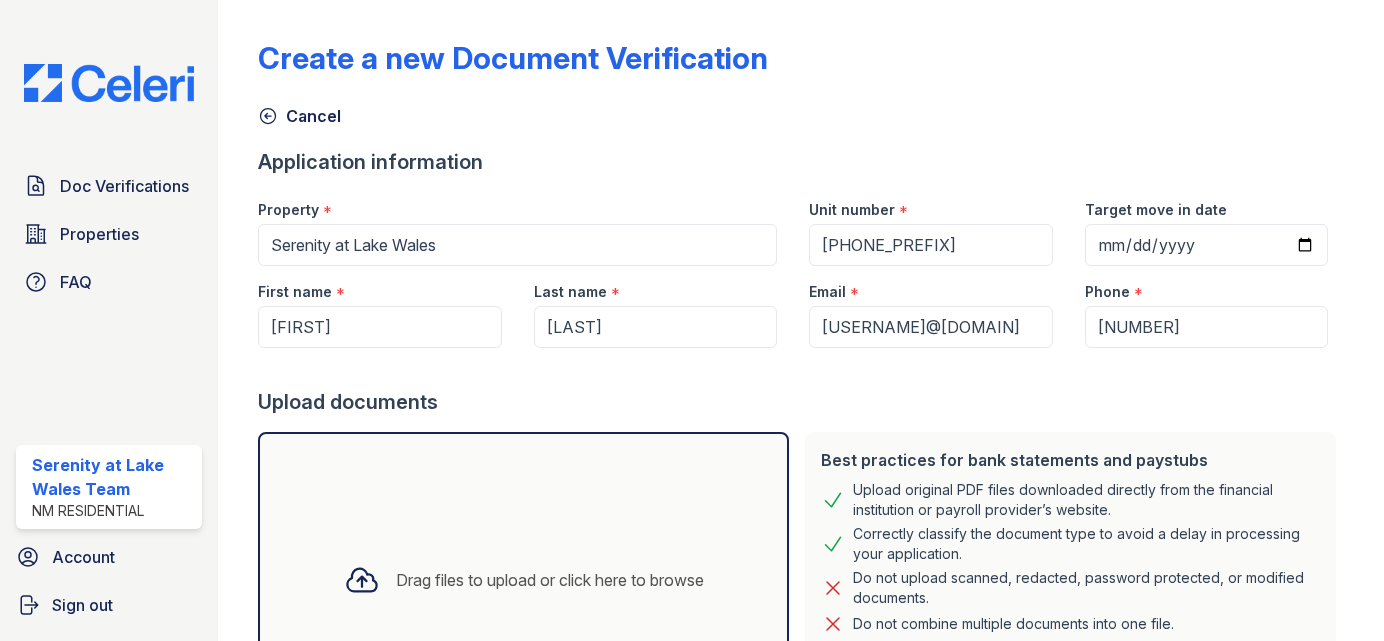 click on "Drag files to upload or click here to browse" at bounding box center (523, 580) 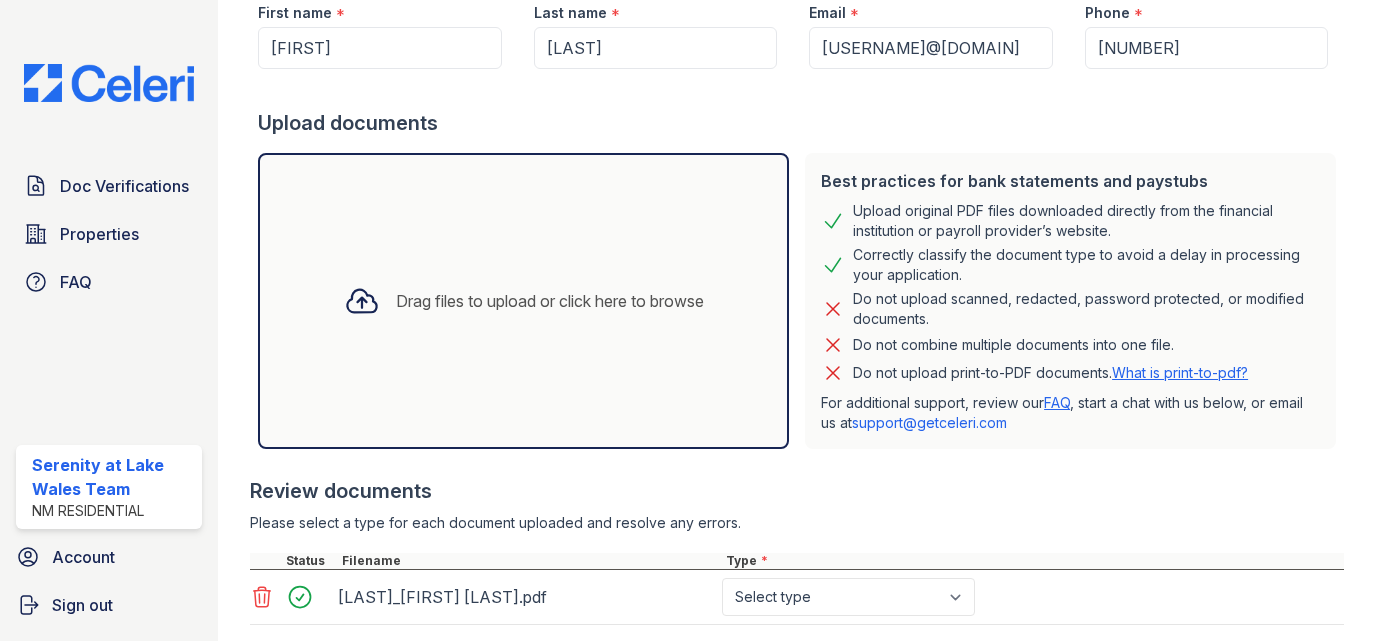 scroll, scrollTop: 403, scrollLeft: 0, axis: vertical 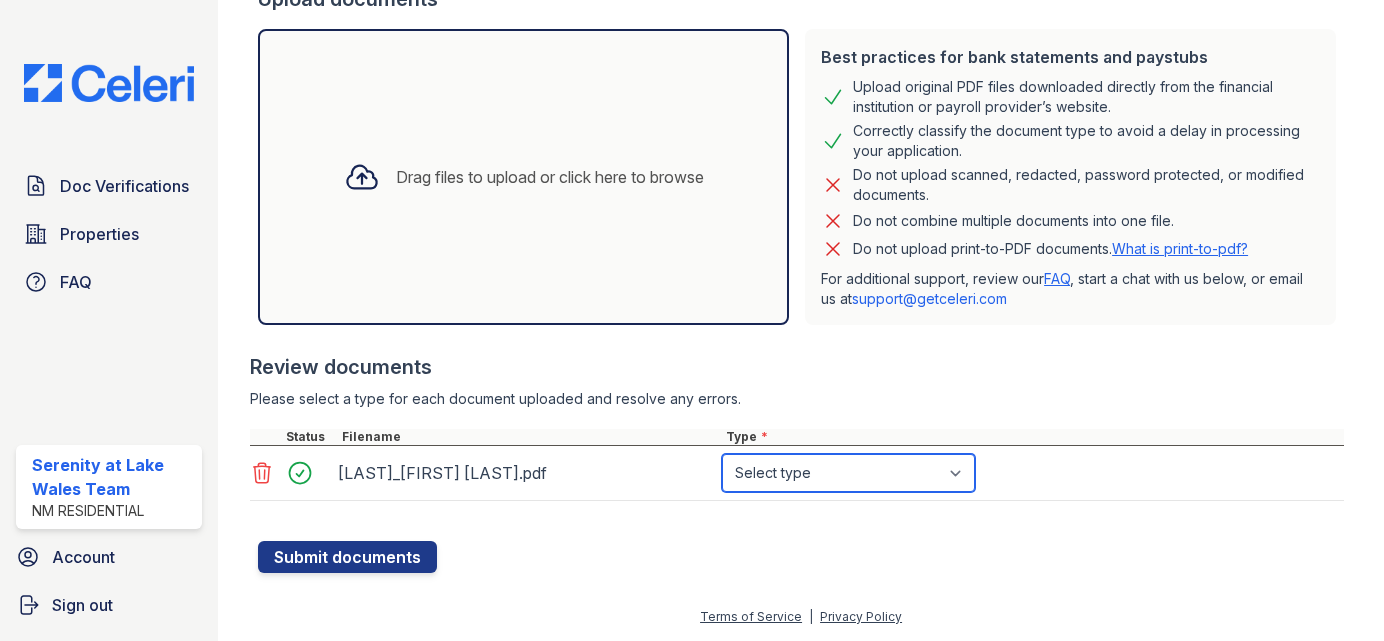 click on "Select type
Paystub
Bank Statement
Offer Letter
Tax Documents
Benefit Award Letter
Investment Account Statement
Other" at bounding box center (848, 473) 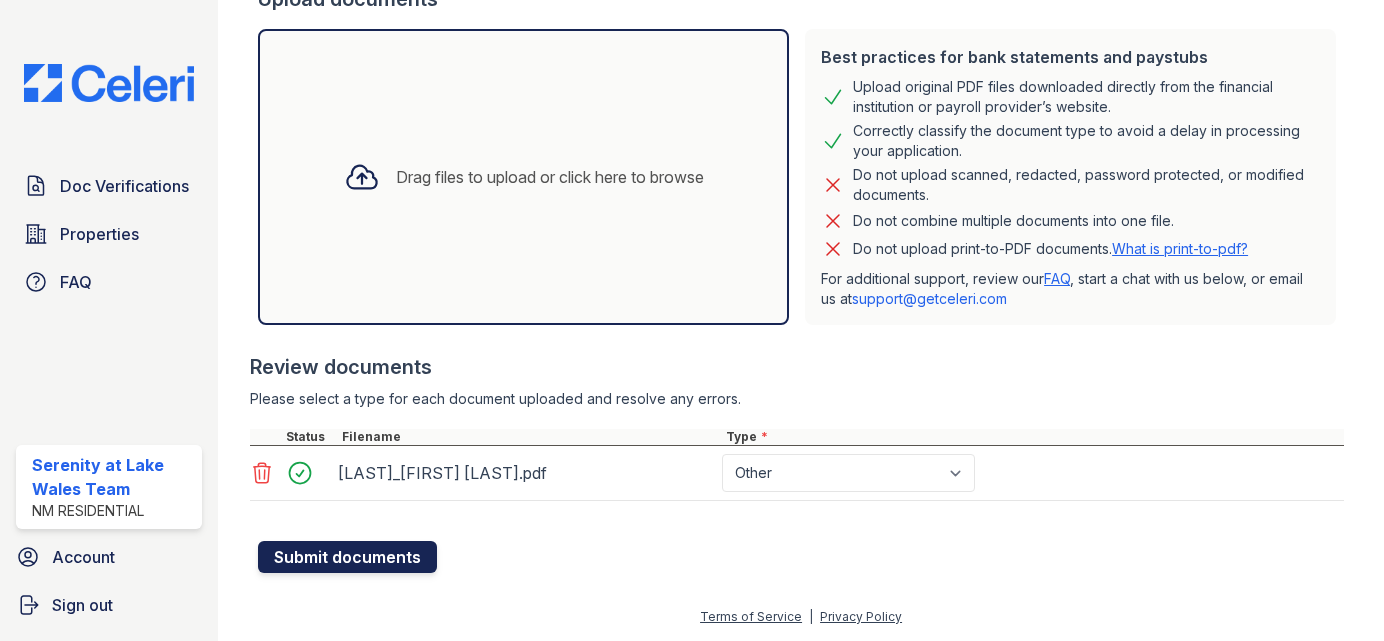 click on "Submit documents" at bounding box center [347, 557] 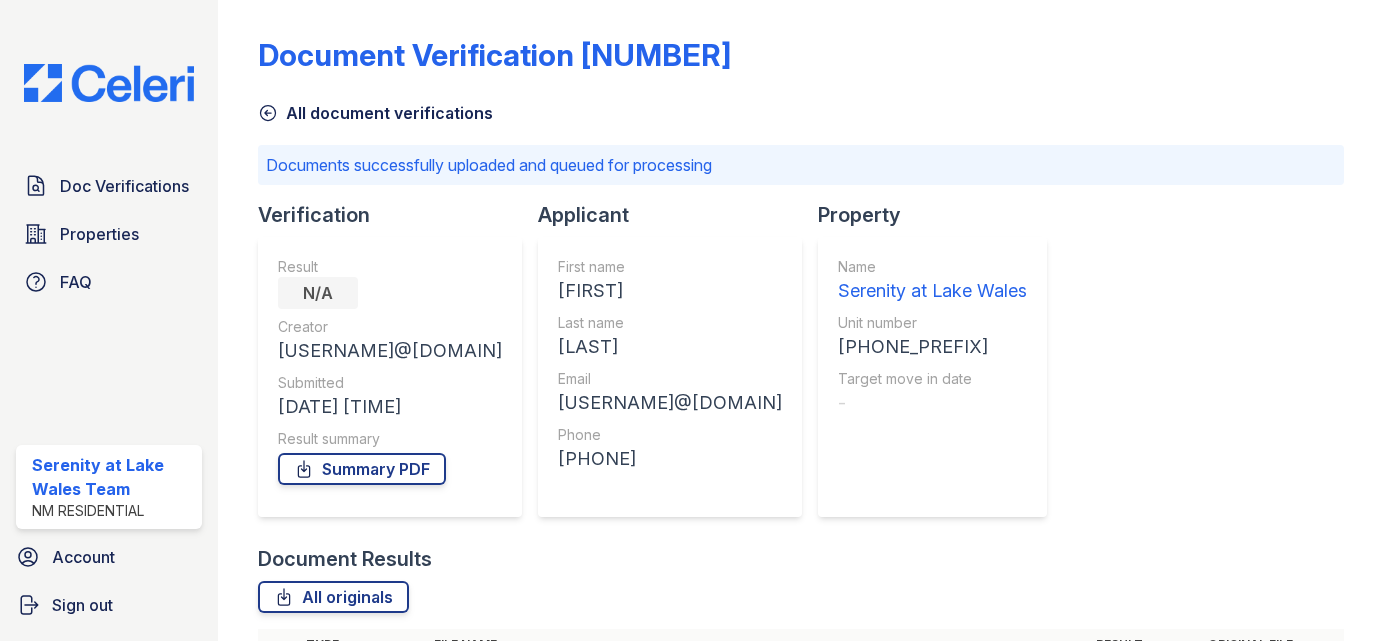 scroll, scrollTop: 2, scrollLeft: 0, axis: vertical 